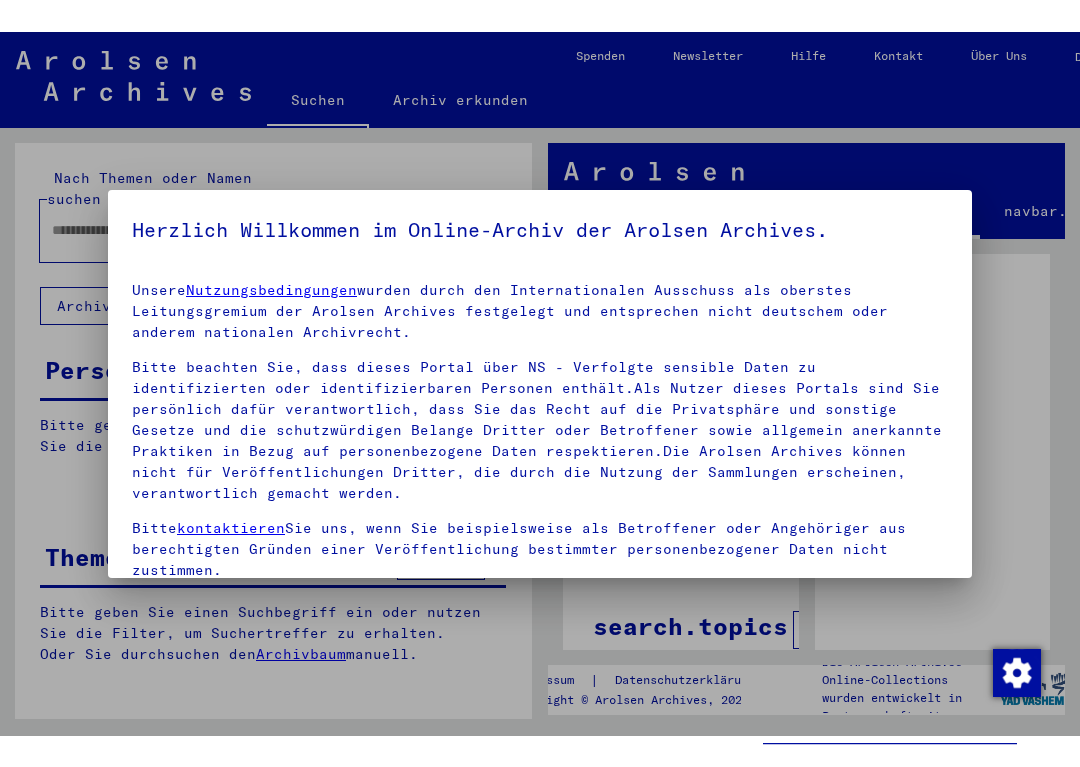scroll, scrollTop: 0, scrollLeft: 0, axis: both 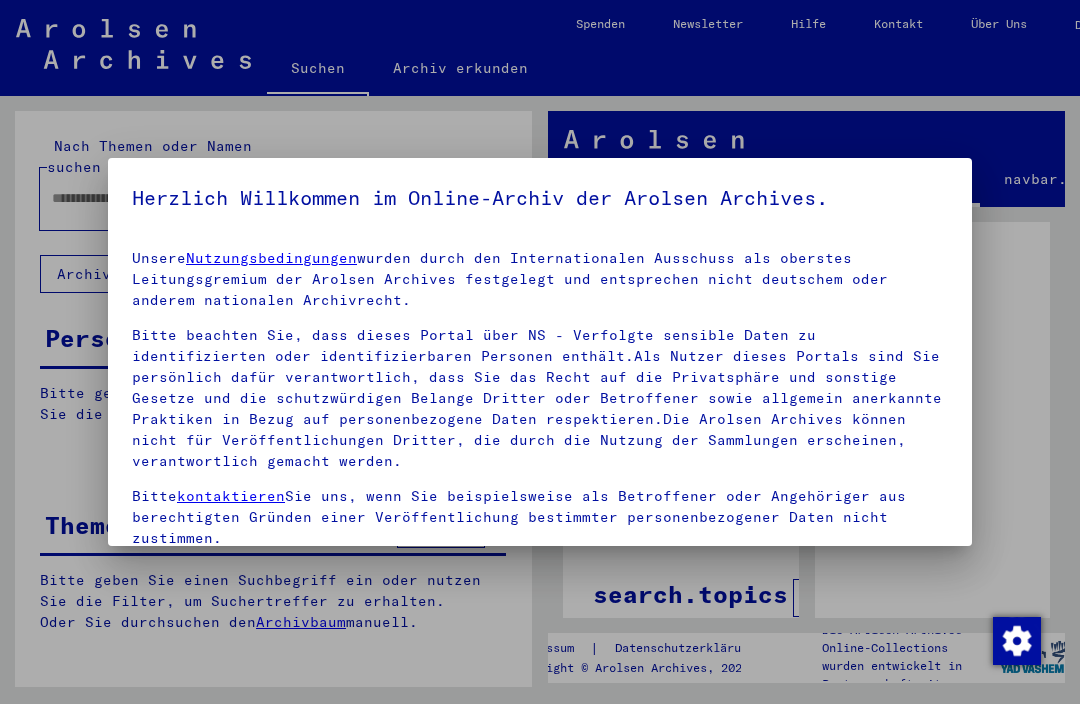 click on "Bitte beachten Sie, dass dieses Portal über NS - Verfolgte sensible Daten zu identifizierten oder identifizierbaren Personen enthält.Als Nutzer dieses Portals sind Sie persönlich dafür verantwortlich, dass Sie das Recht auf die Privatsphäre und sonstige Gesetze und die schutzwürdigen Belange Dritter oder Betroffener sowie allgemein anerkannte Praktiken in Bezug auf personenbezogene Daten respektieren.Die Arolsen Archives können nicht für Veröffentlichungen Dritter, die durch die Nutzung der Sammlungen erscheinen, verantwortlich gemacht werden." at bounding box center (540, 398) 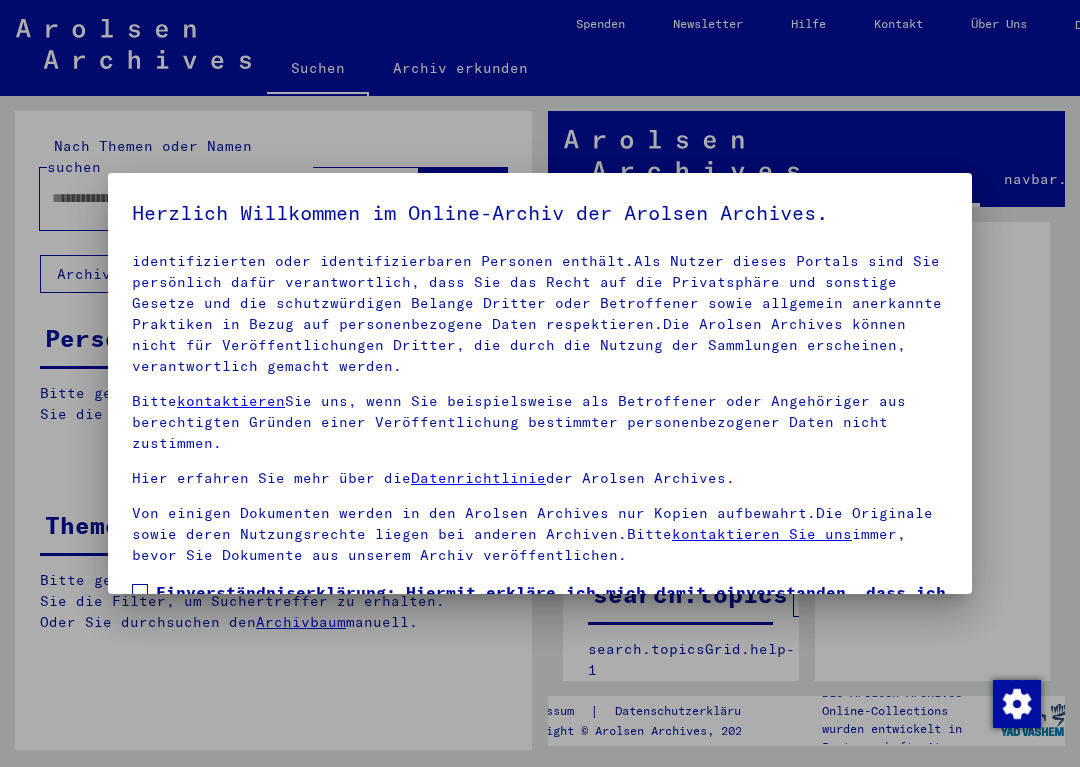scroll, scrollTop: 139, scrollLeft: 0, axis: vertical 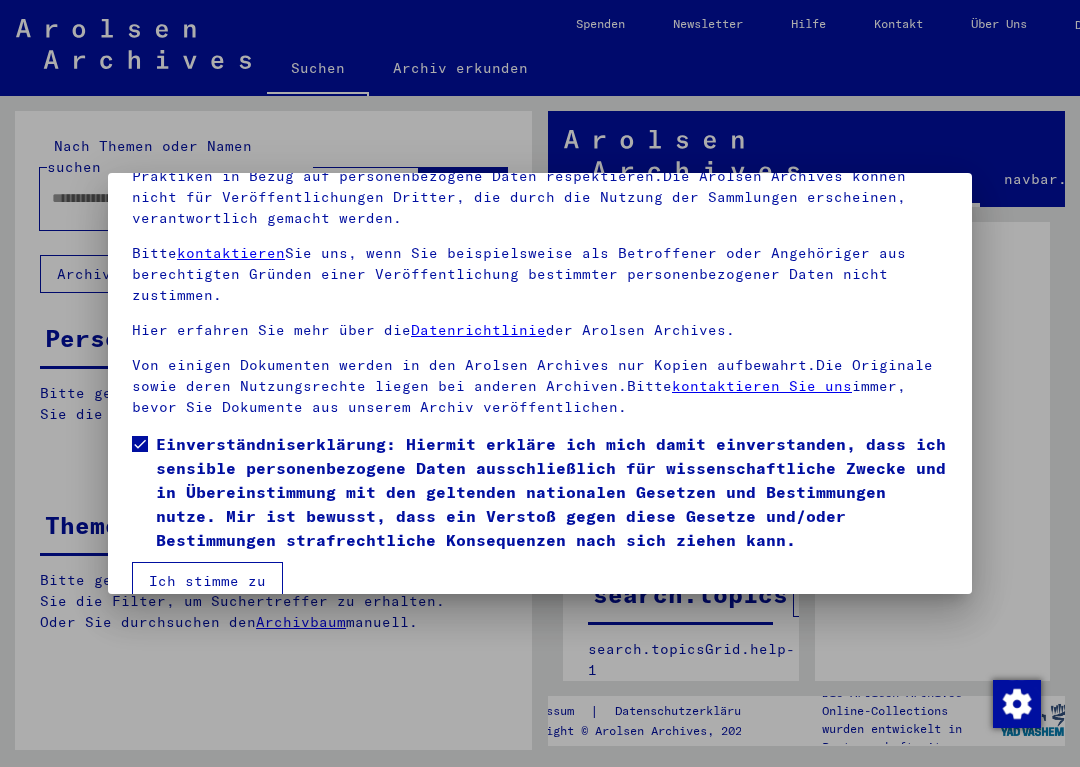 click on "Ich stimme zu" at bounding box center [207, 581] 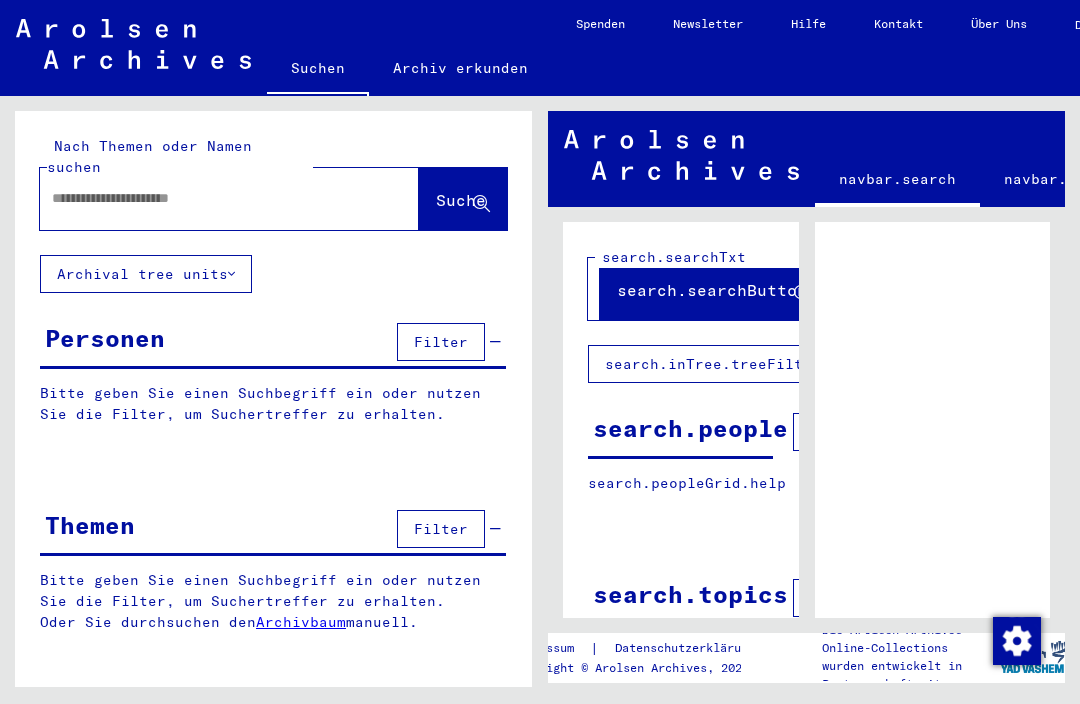click at bounding box center [211, 198] 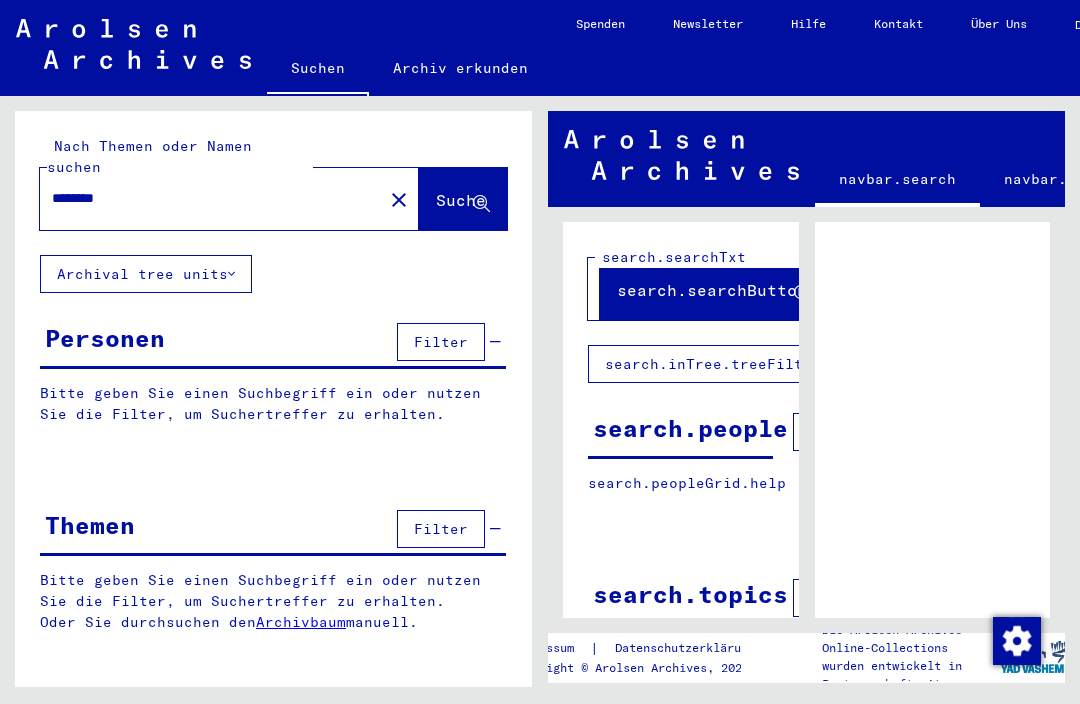 type on "********" 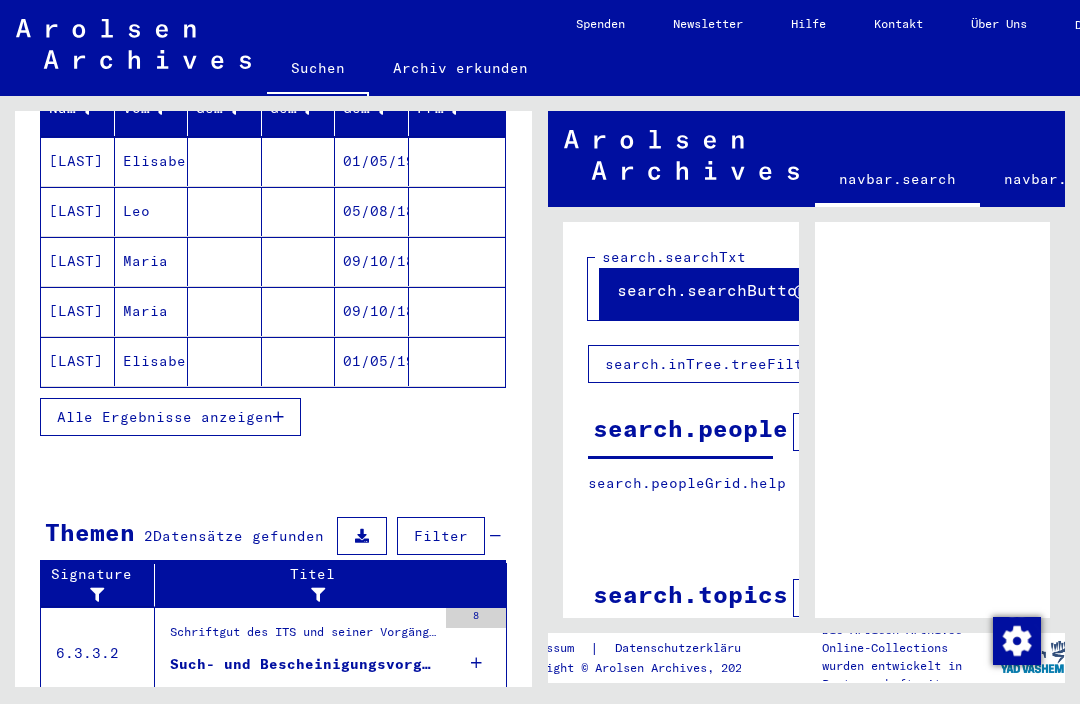 scroll, scrollTop: 299, scrollLeft: 0, axis: vertical 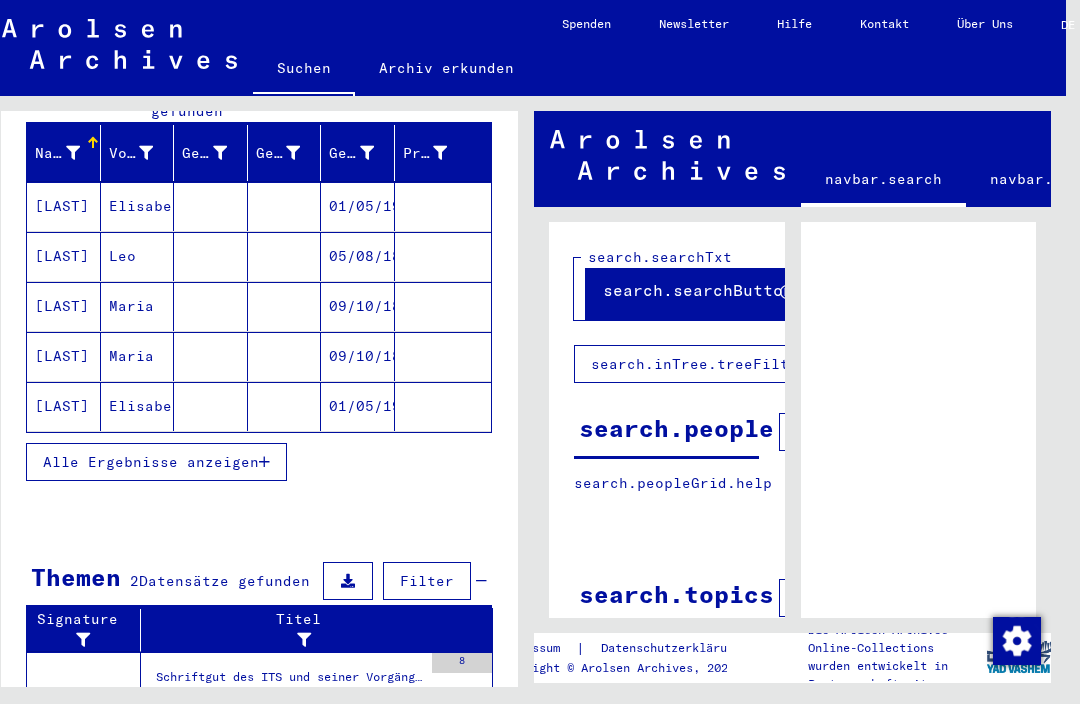 click on "Alle Ergebnisse anzeigen" at bounding box center (151, 462) 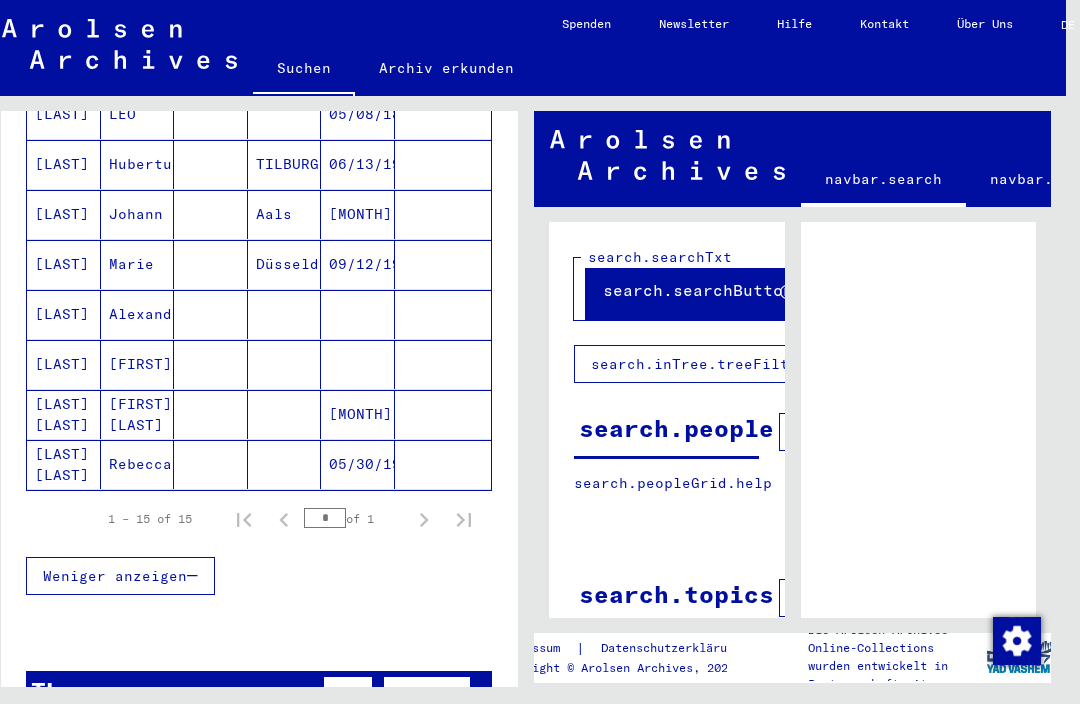 scroll, scrollTop: 695, scrollLeft: 0, axis: vertical 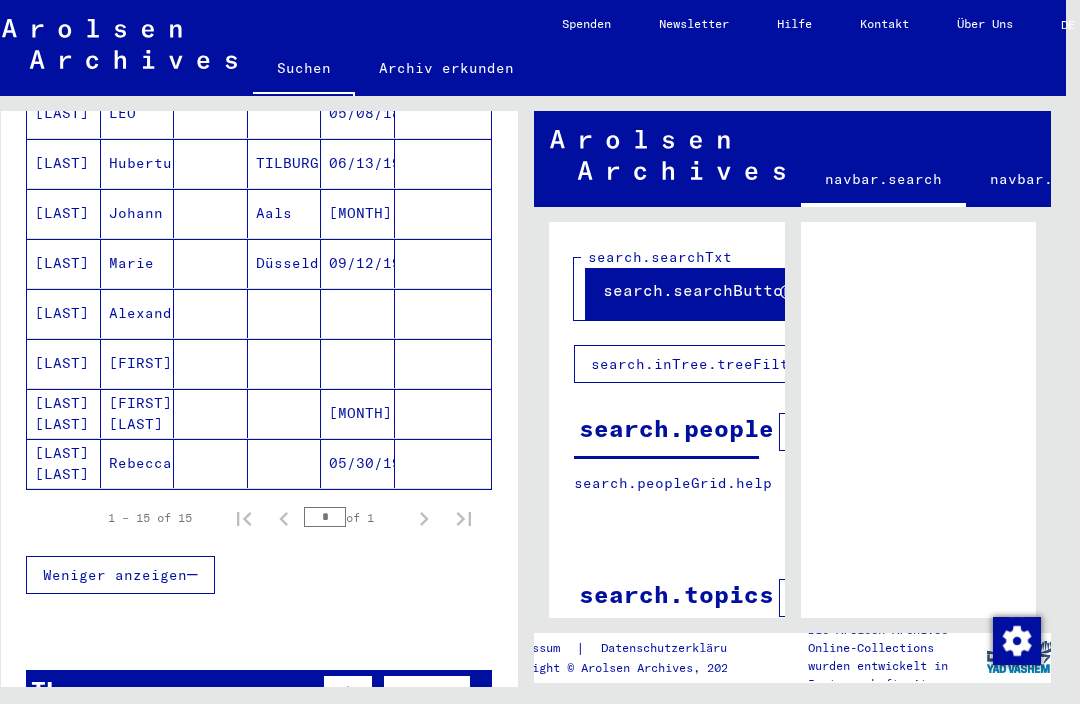 click on "[LAST] [LAST]" 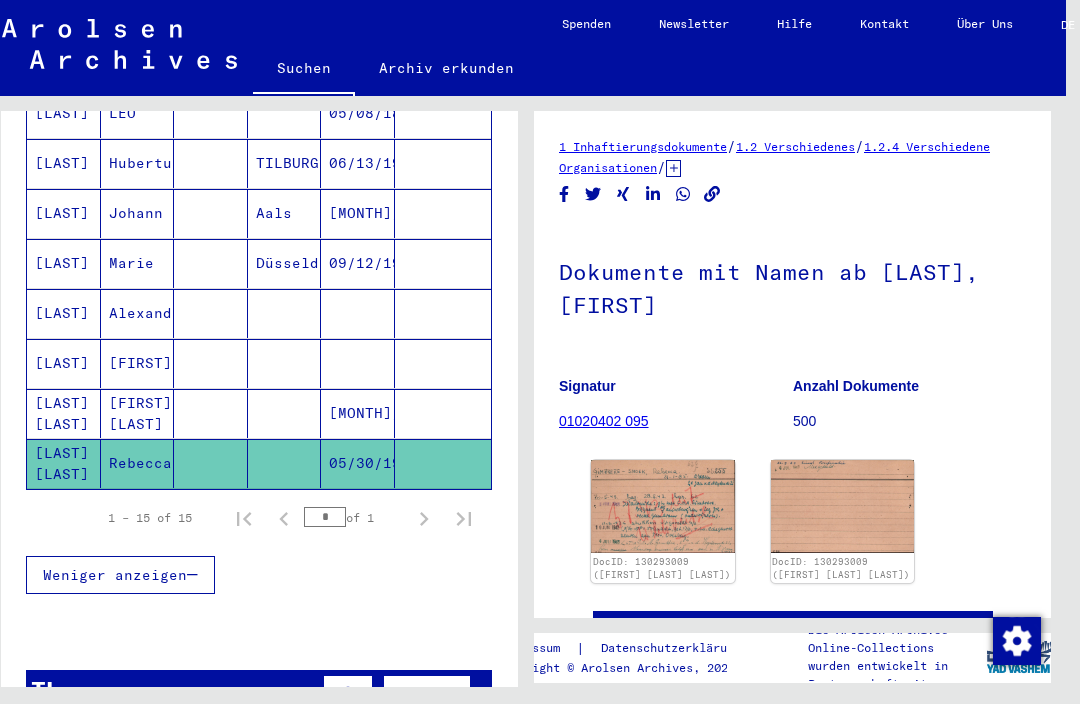 scroll, scrollTop: 0, scrollLeft: 0, axis: both 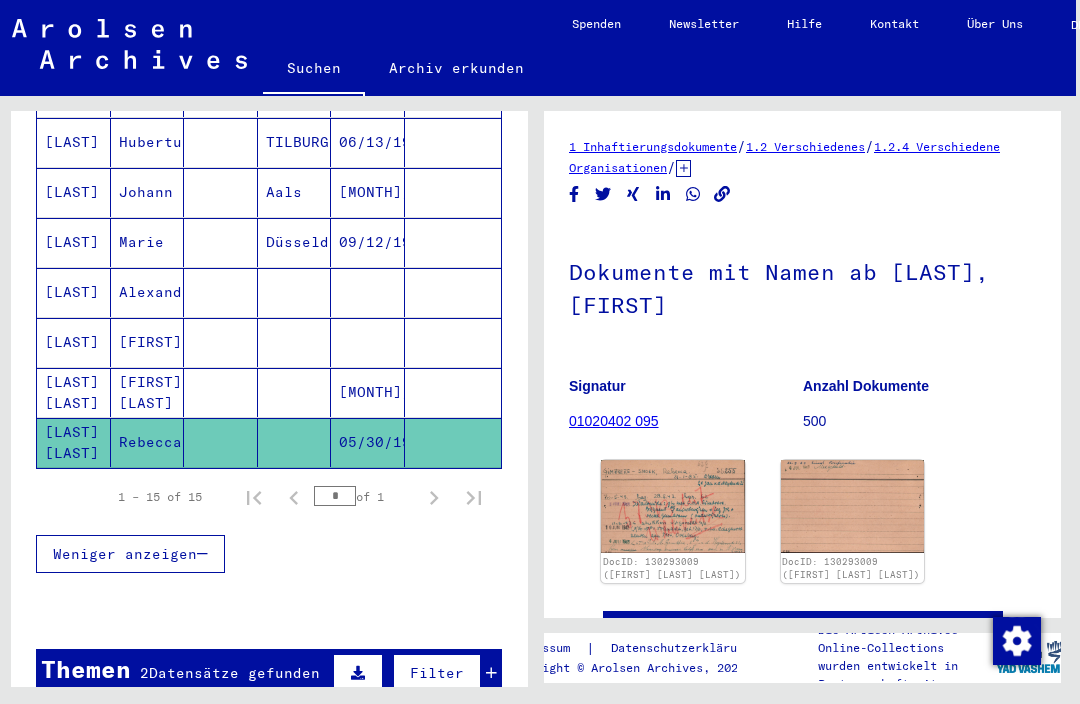 click 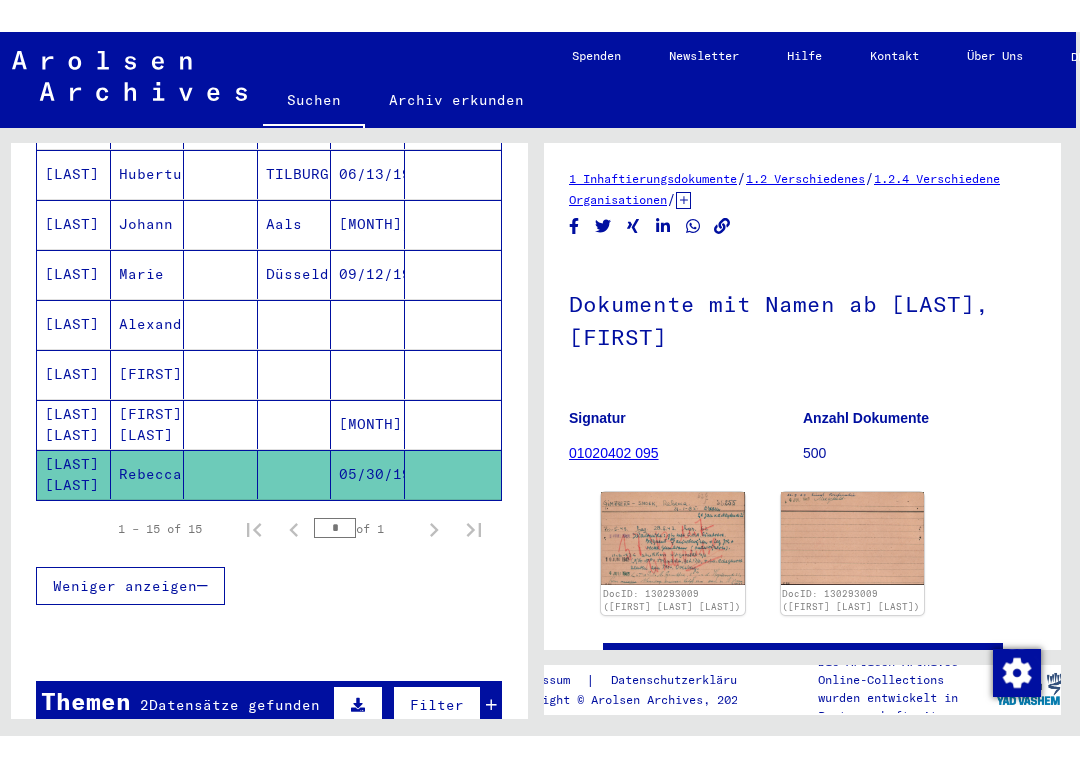 scroll, scrollTop: 713, scrollLeft: 0, axis: vertical 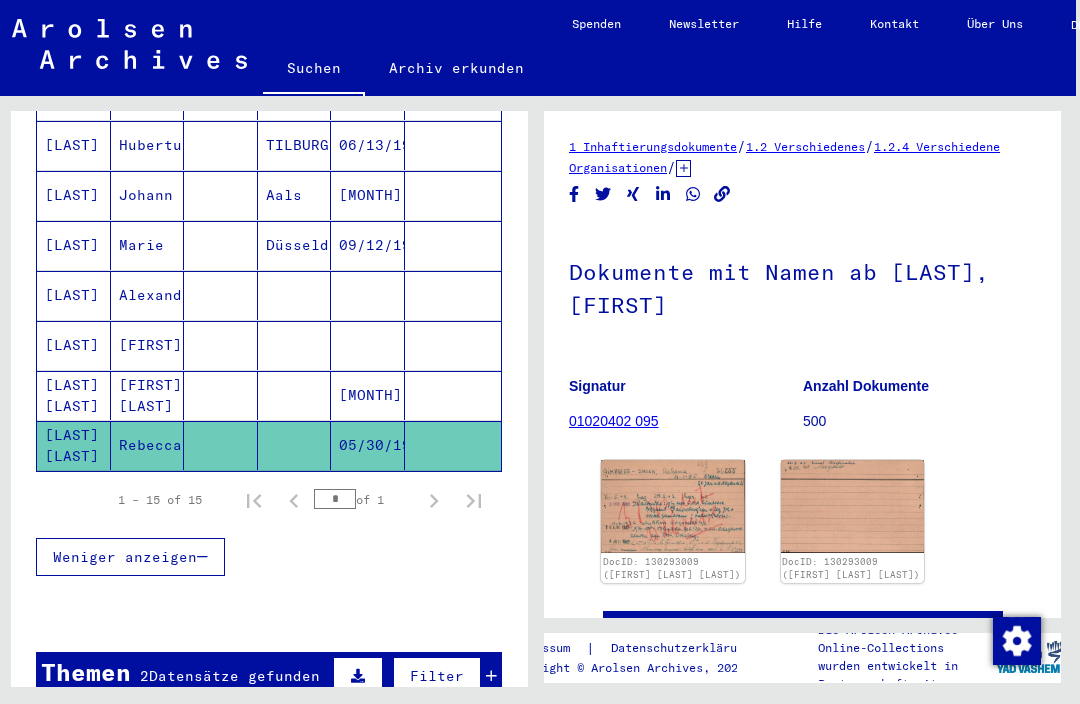 click 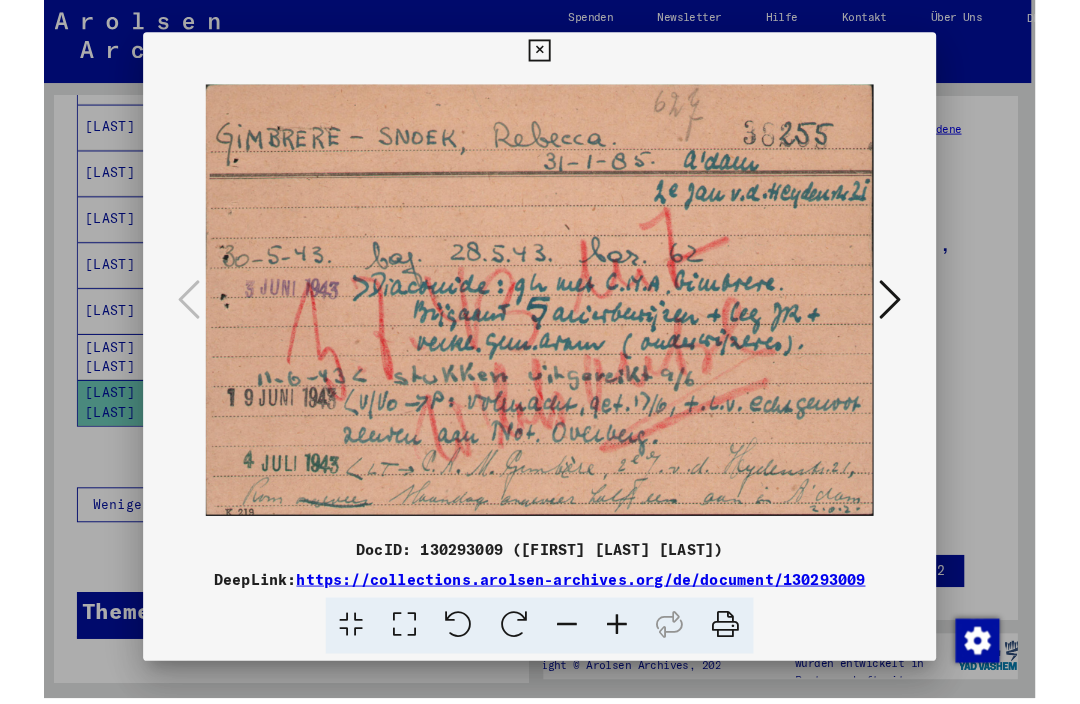 scroll, scrollTop: 0, scrollLeft: 4, axis: horizontal 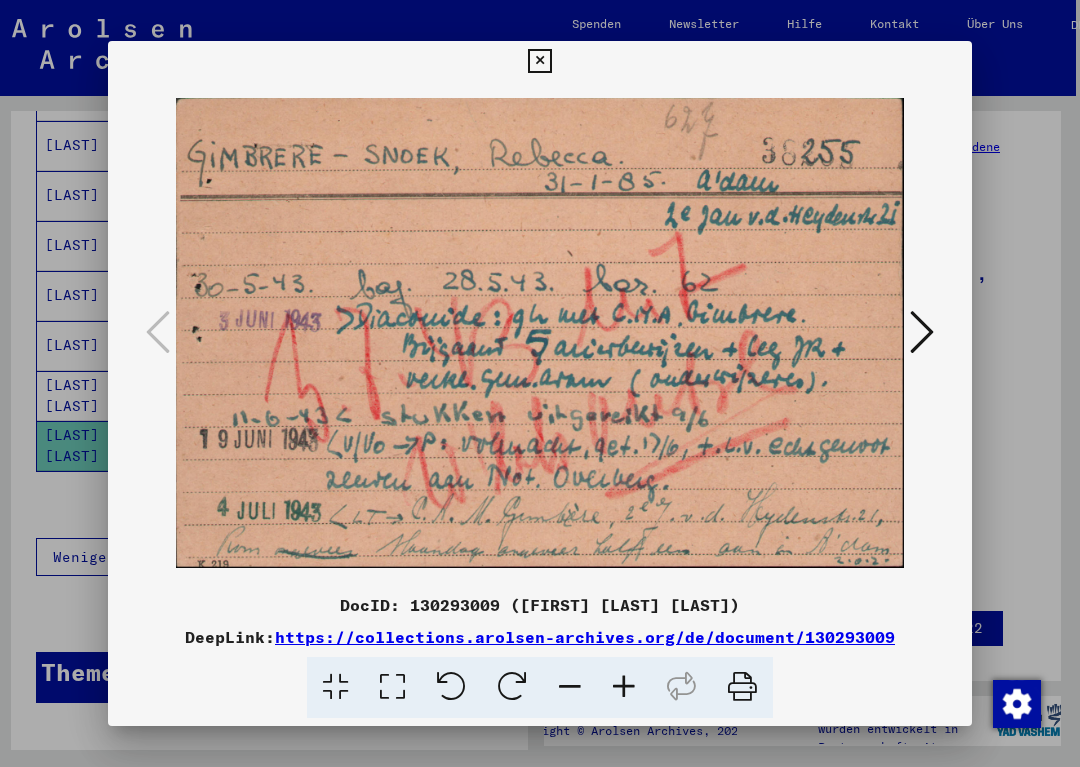 click on "https://collections.arolsen-archives.org/de/document/130293009" at bounding box center [585, 637] 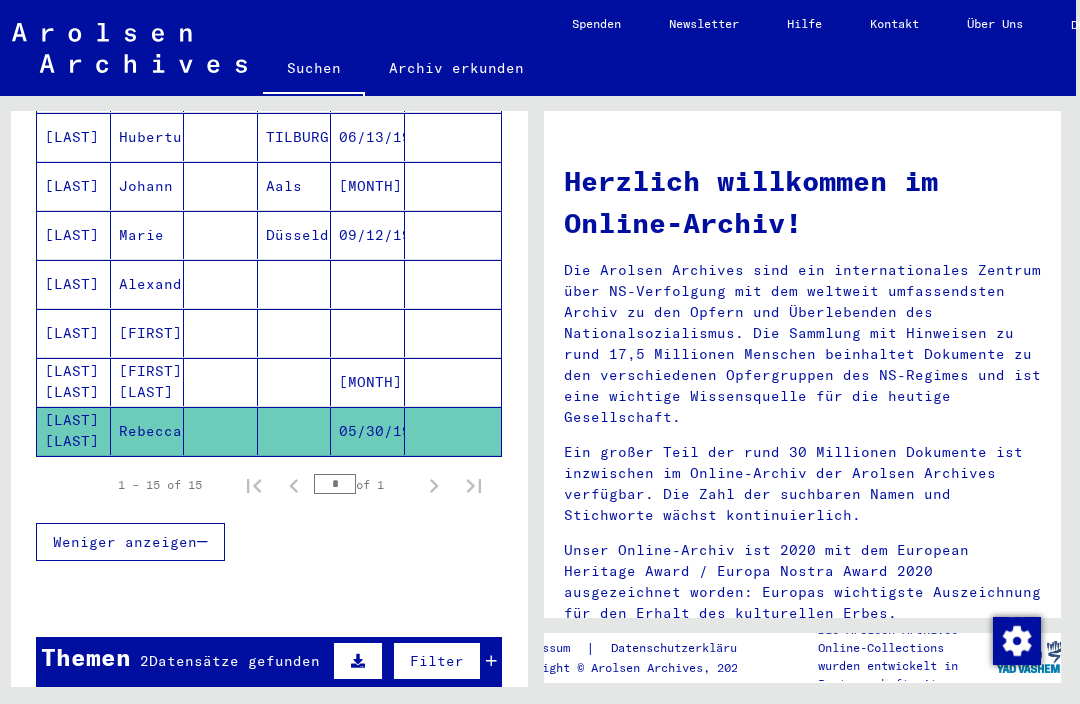 click on "[LAST] [LAST]" at bounding box center [74, 431] 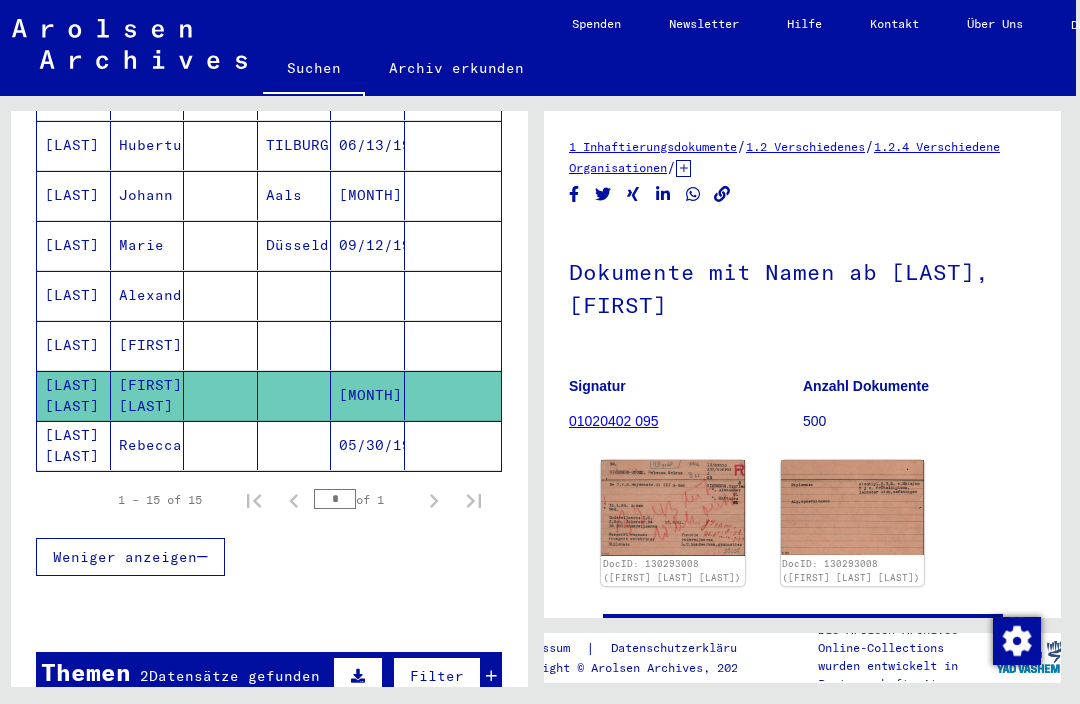 scroll, scrollTop: 0, scrollLeft: 0, axis: both 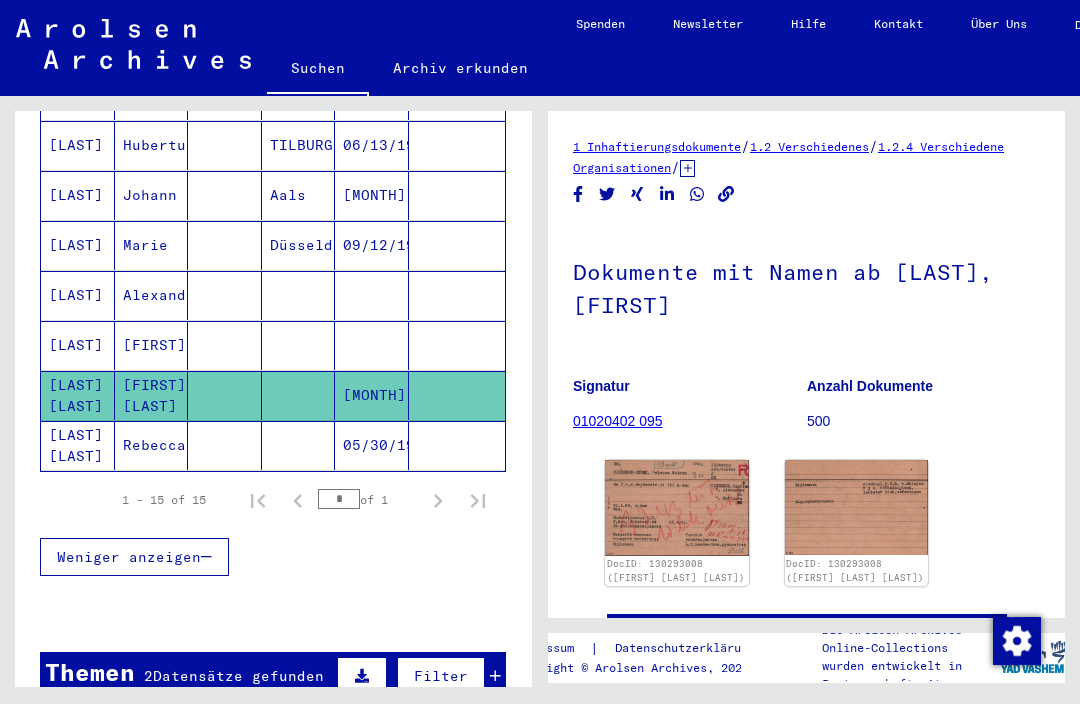 click 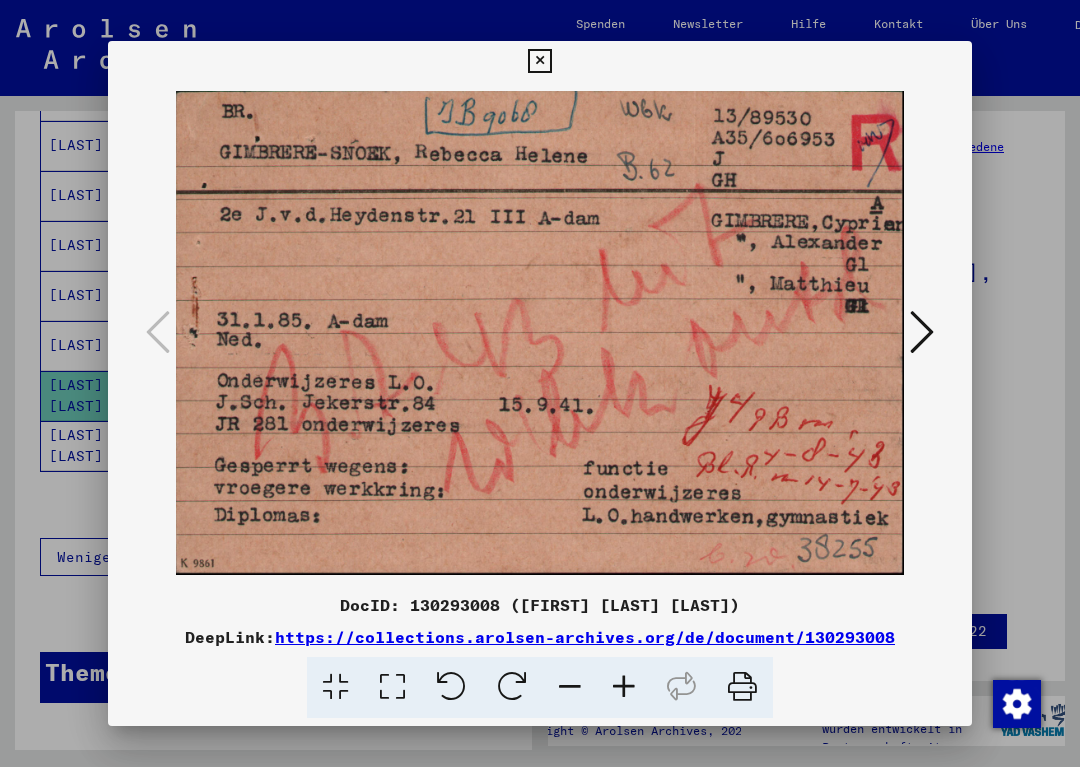 click at bounding box center (922, 332) 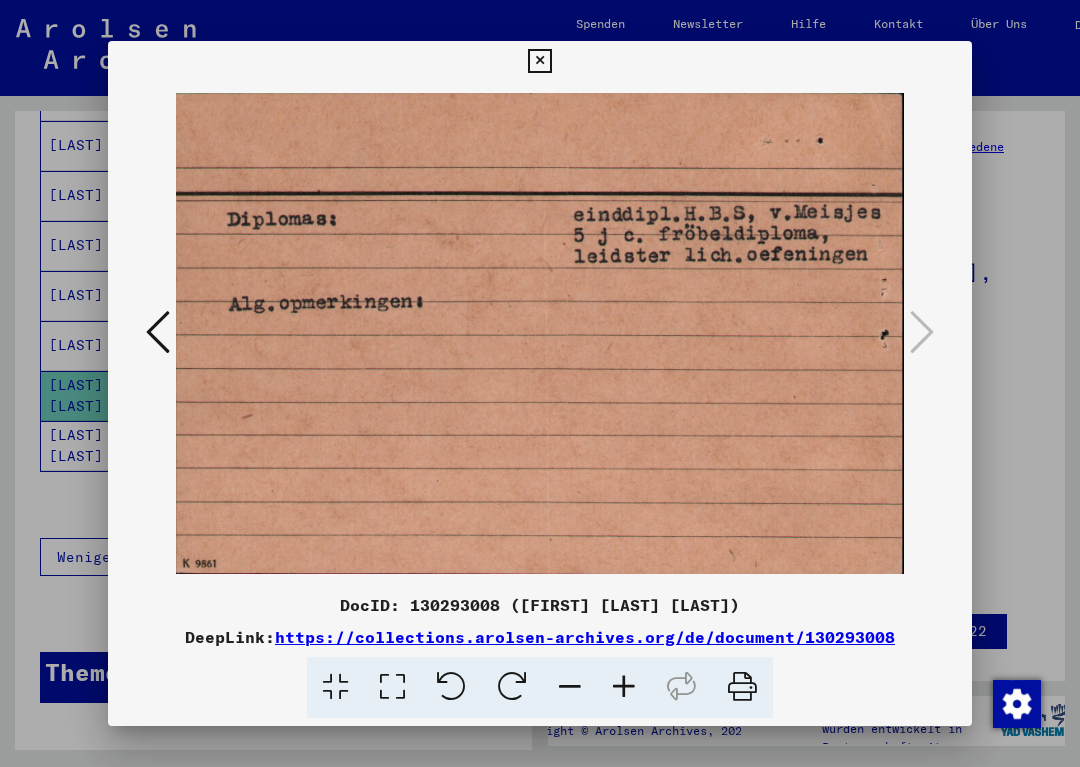 click at bounding box center (158, 332) 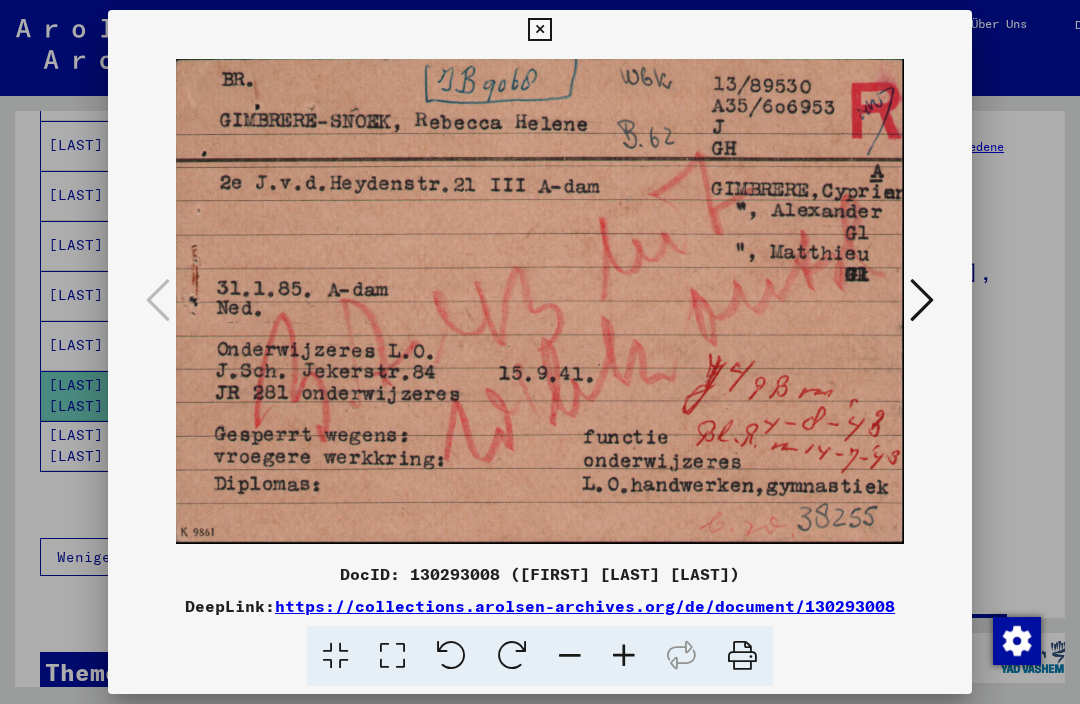 click at bounding box center [922, 300] 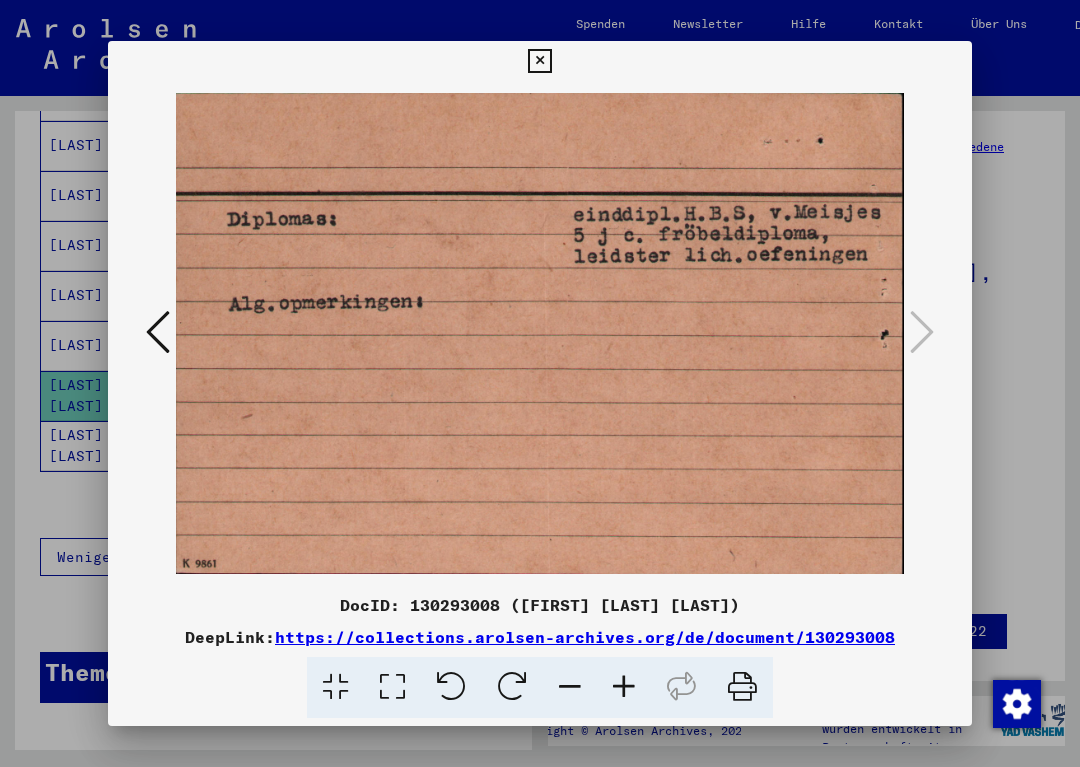 click at bounding box center (540, 383) 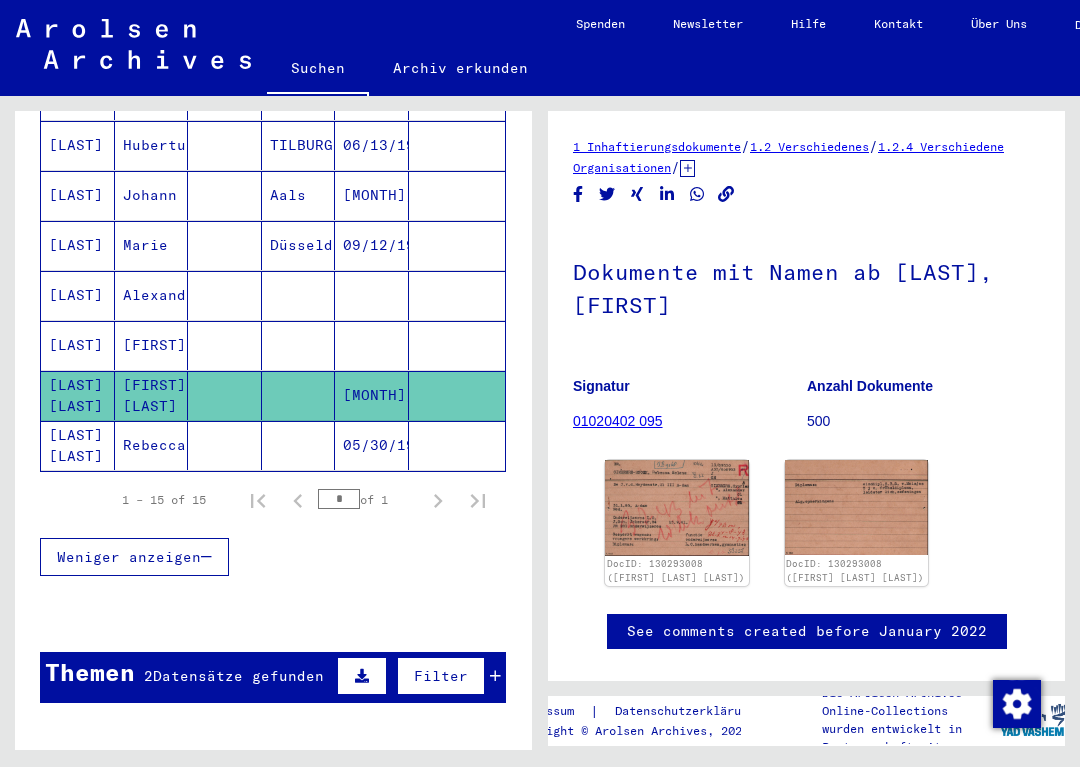 click on "[LAST]" at bounding box center [78, 395] 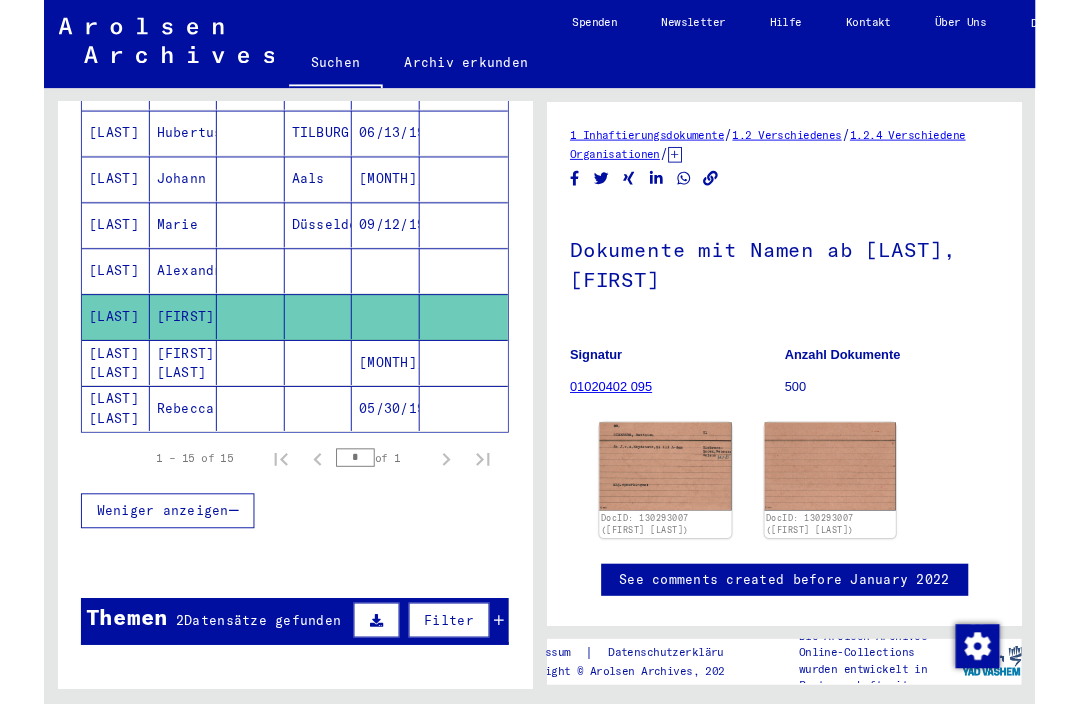 scroll, scrollTop: 0, scrollLeft: 0, axis: both 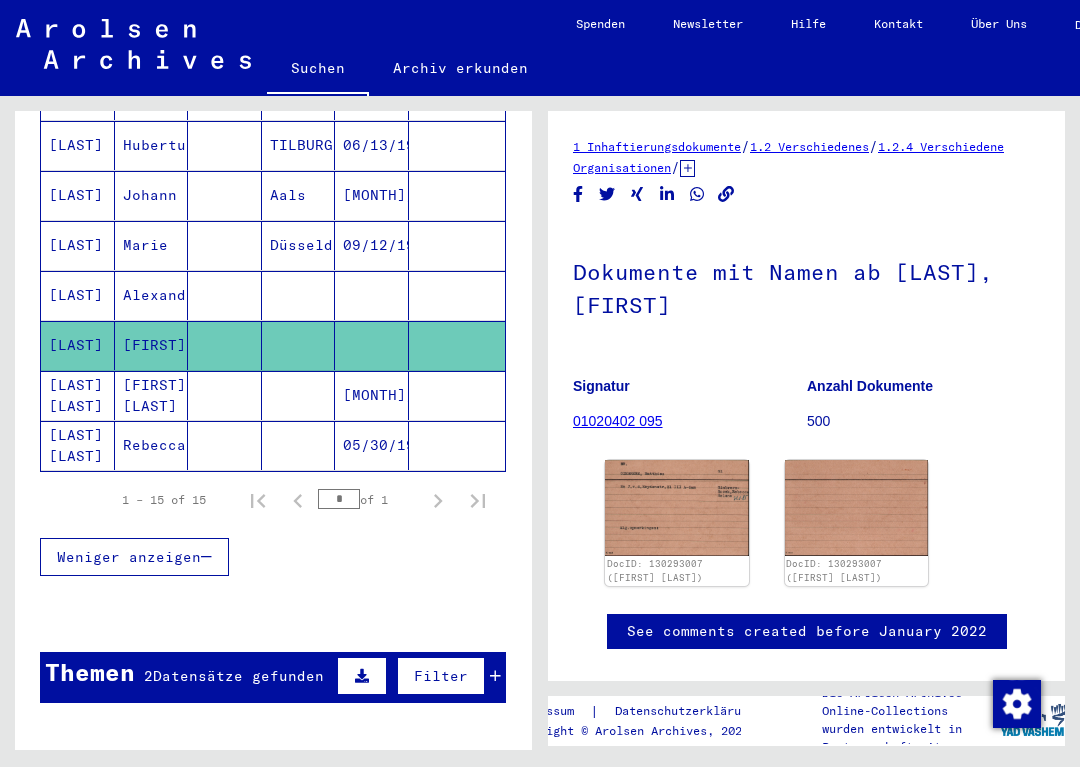 click on "Weniger anzeigen" at bounding box center (273, 557) 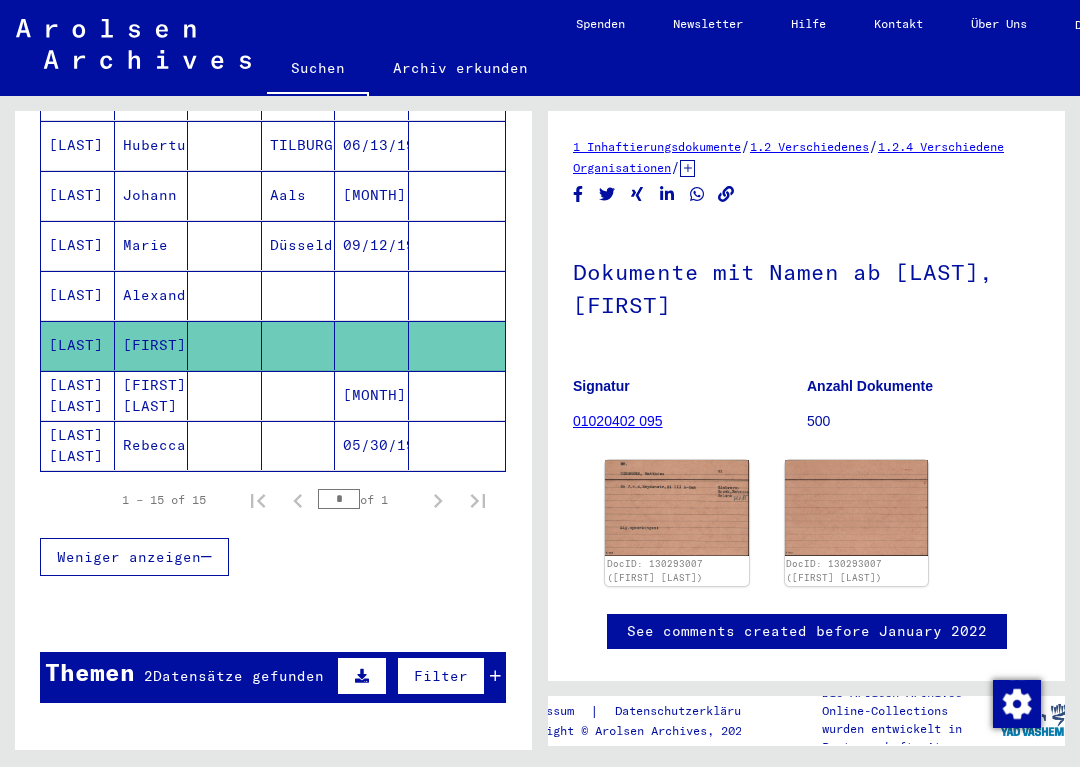 click 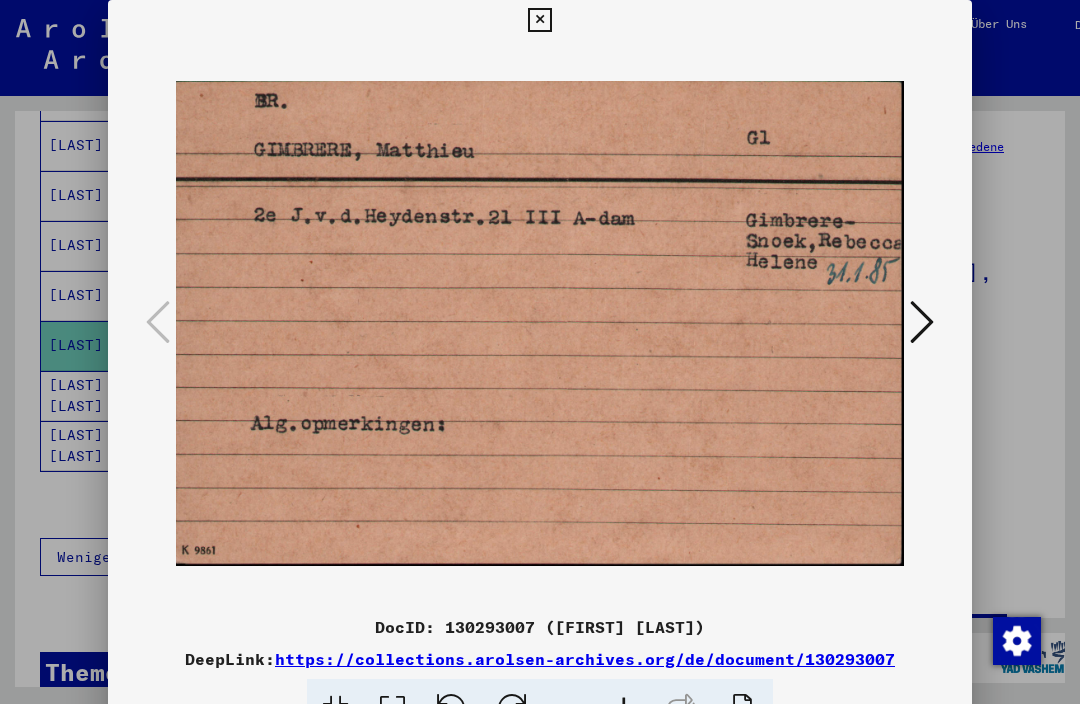 click at bounding box center [922, 322] 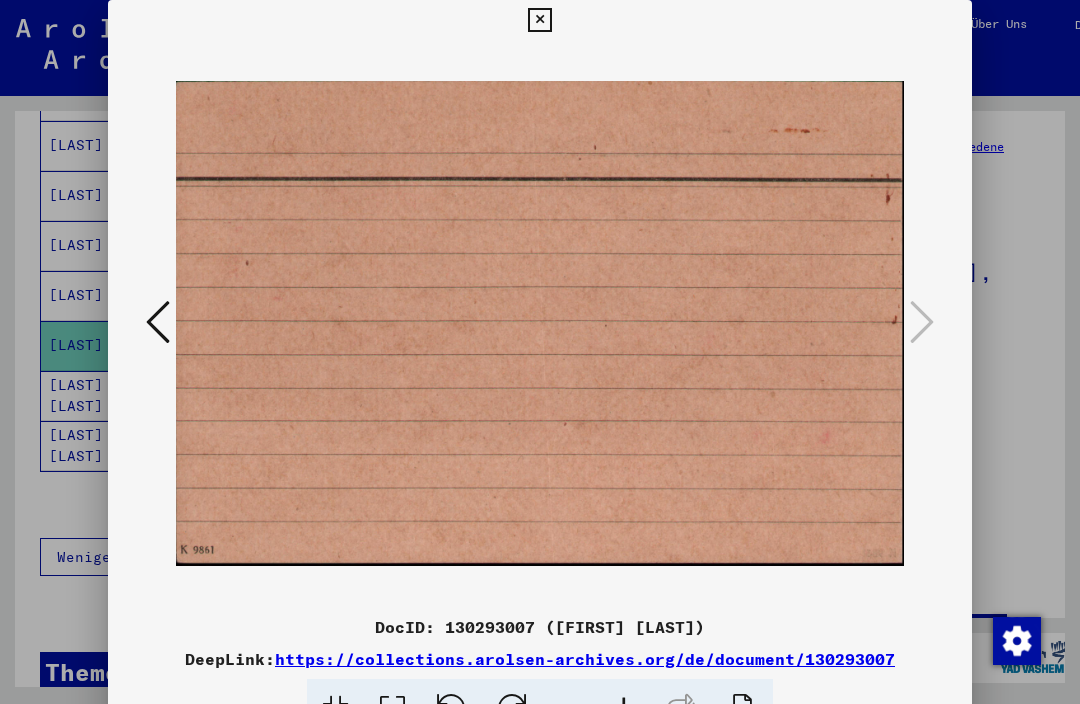 click at bounding box center (158, 323) 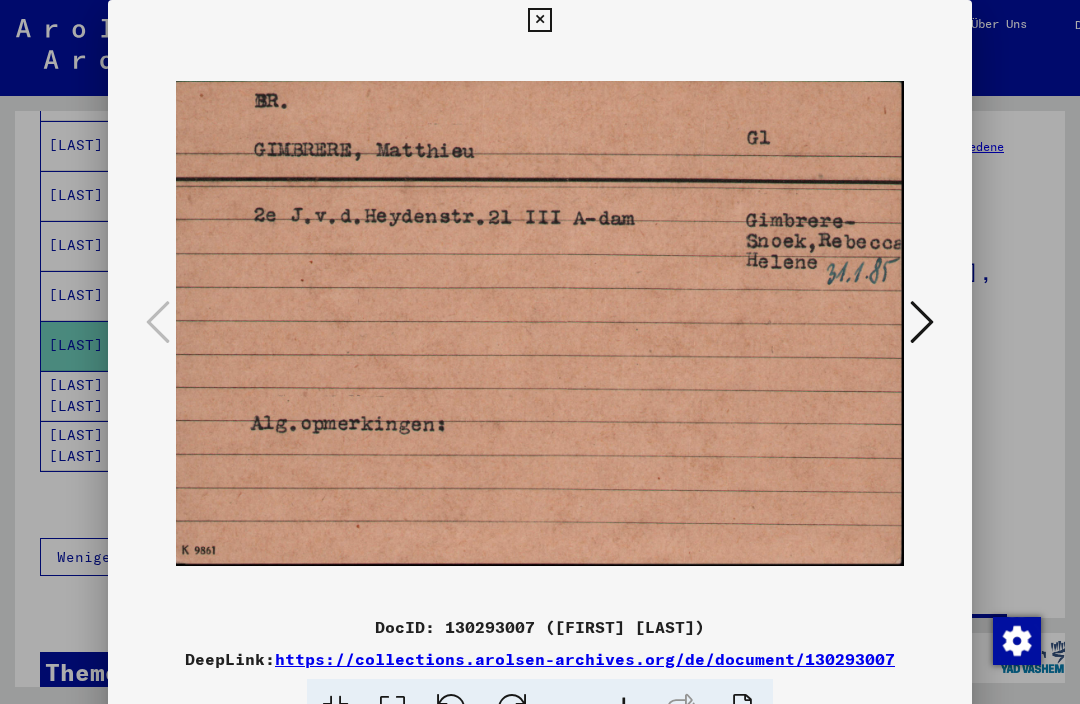 click at bounding box center [540, 352] 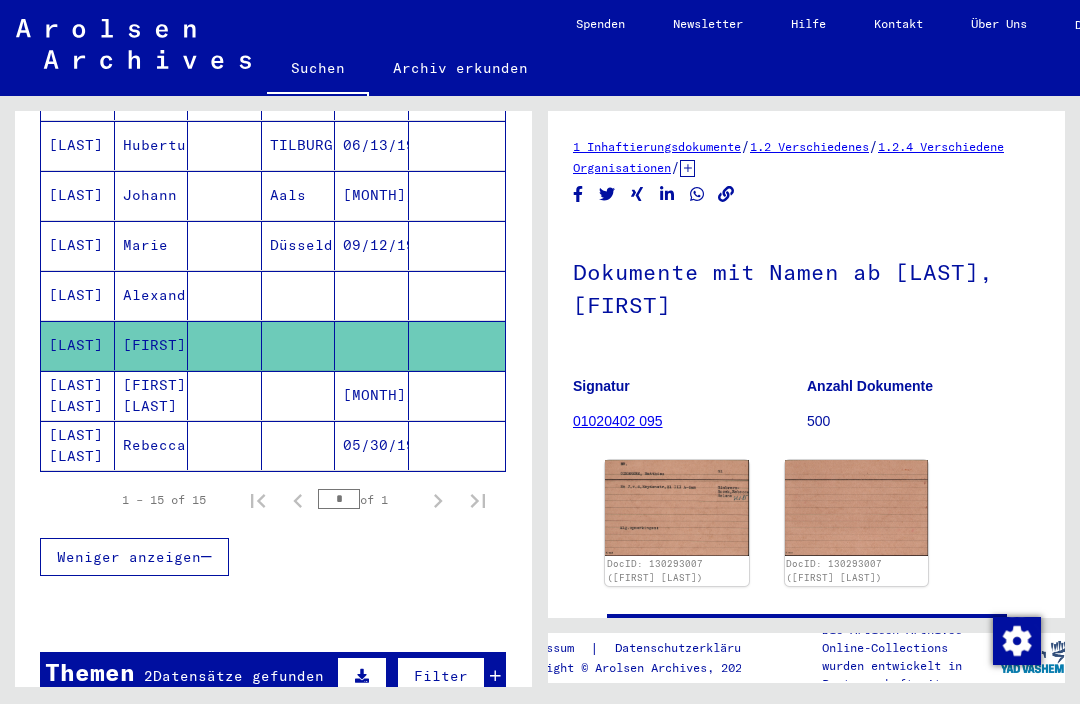 click on "[LAST]" at bounding box center (78, 345) 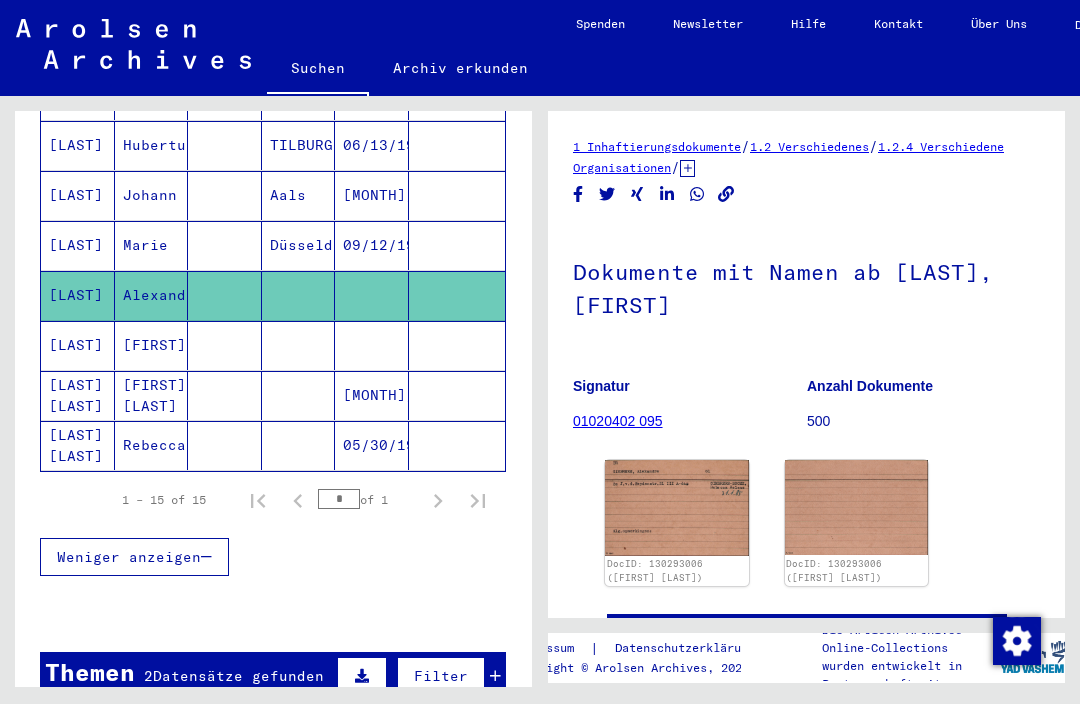 scroll, scrollTop: 0, scrollLeft: 0, axis: both 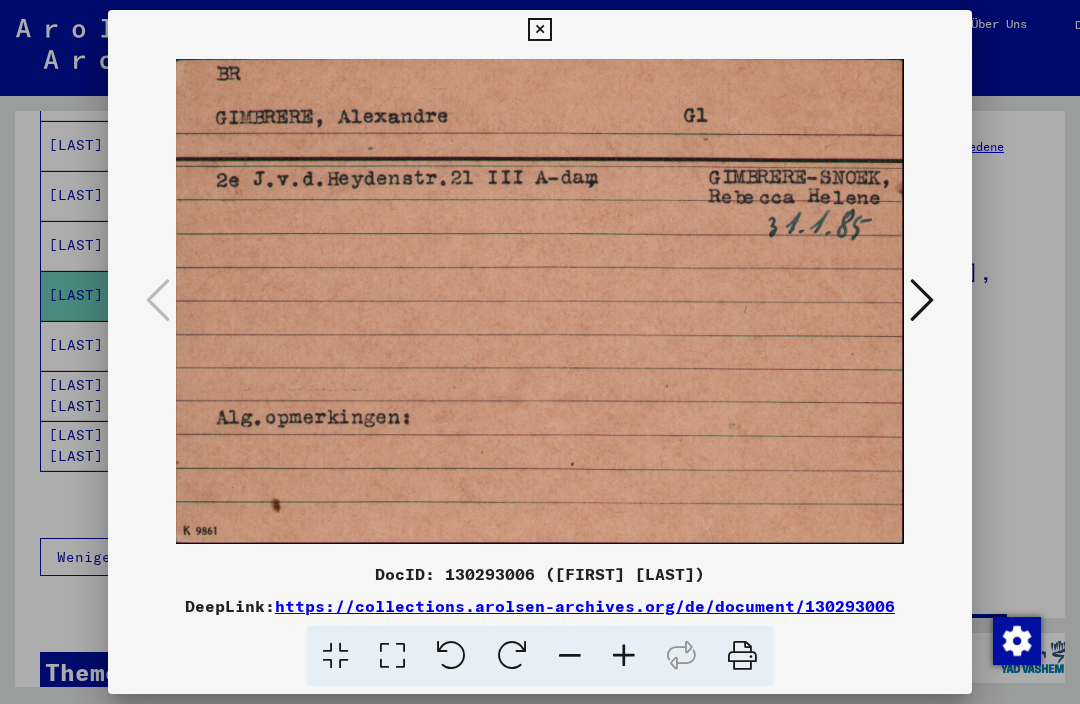 click at bounding box center [922, 300] 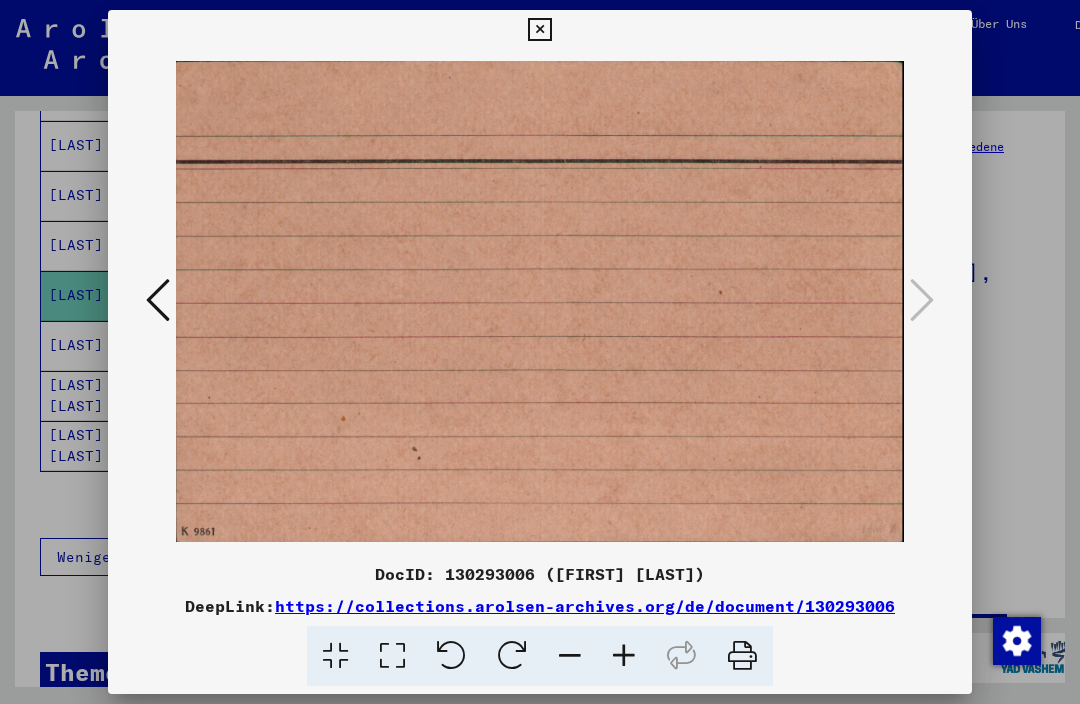 click at bounding box center (540, 352) 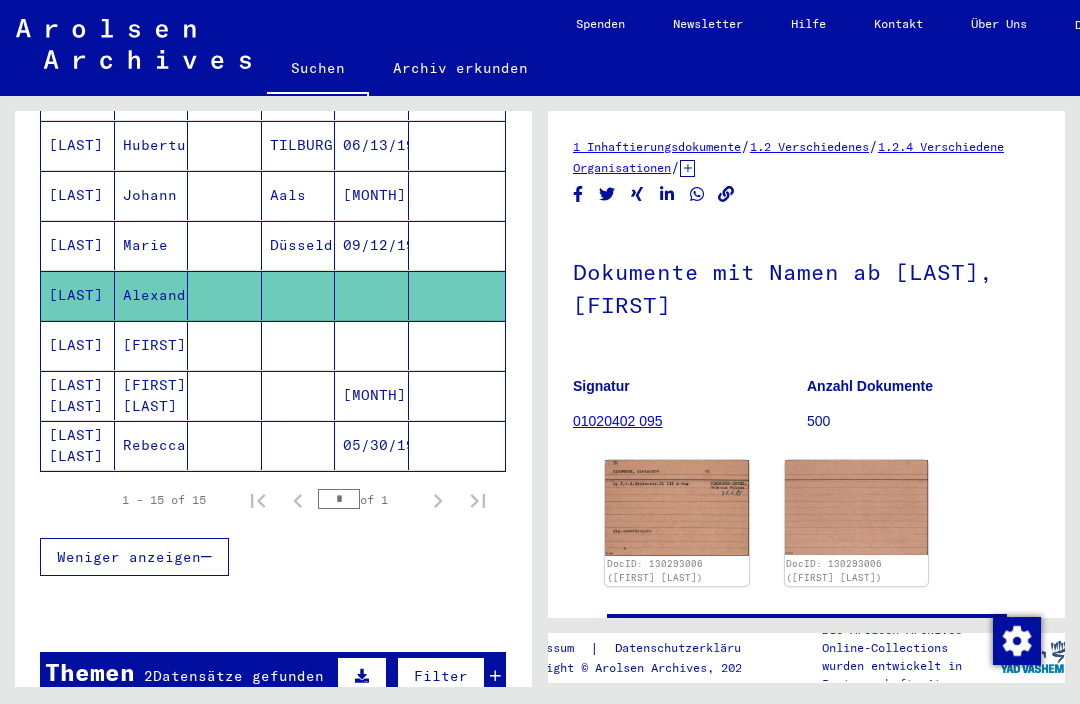 click on "[LAST]" at bounding box center (78, 295) 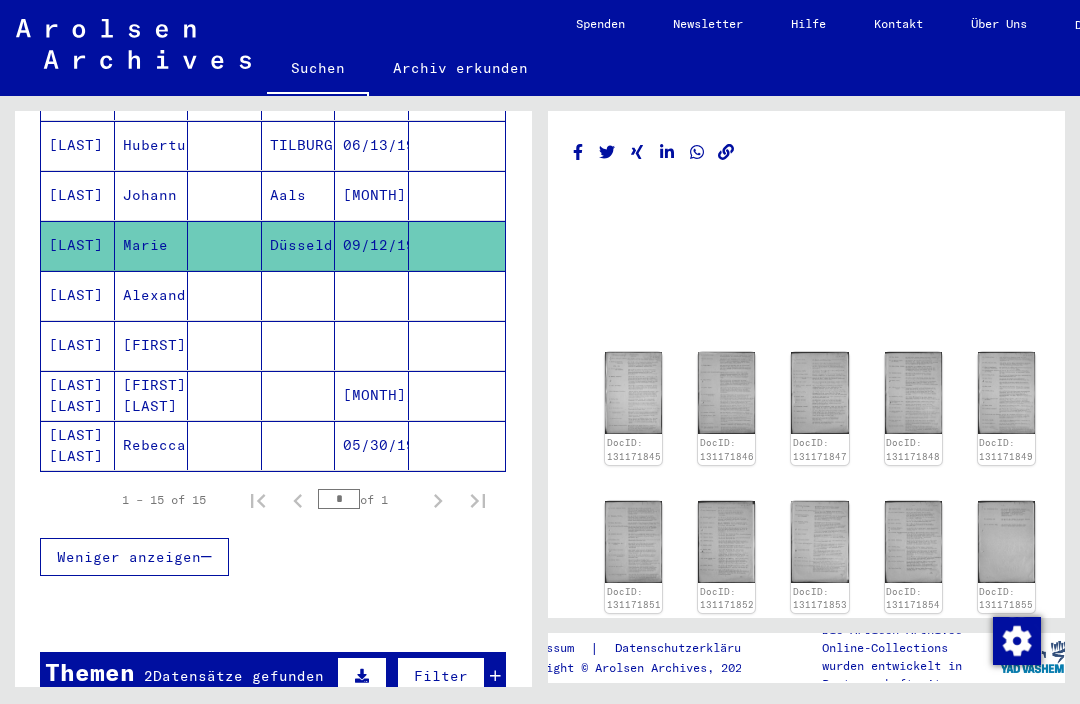 scroll, scrollTop: 0, scrollLeft: 0, axis: both 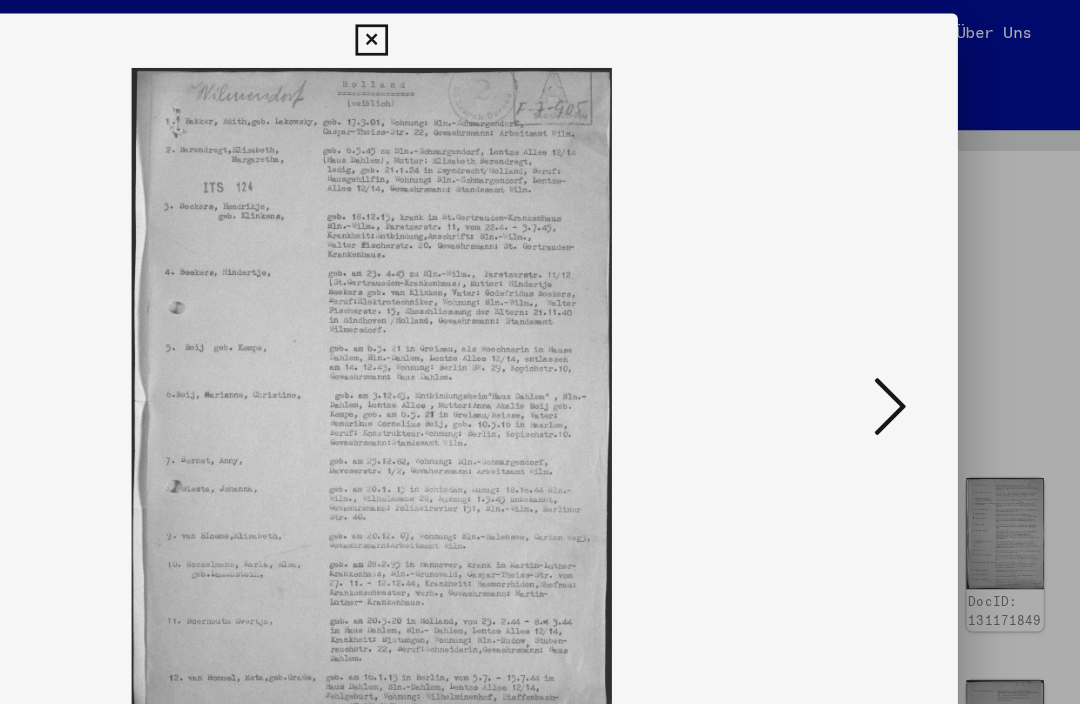 click at bounding box center [922, 301] 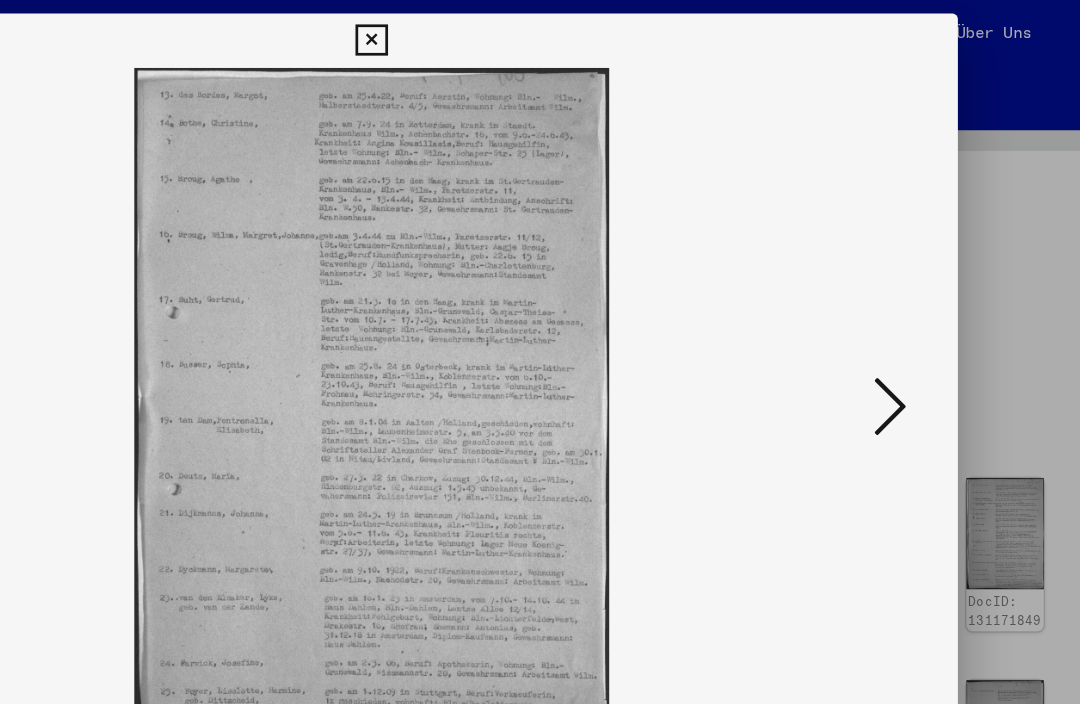 click at bounding box center (922, 300) 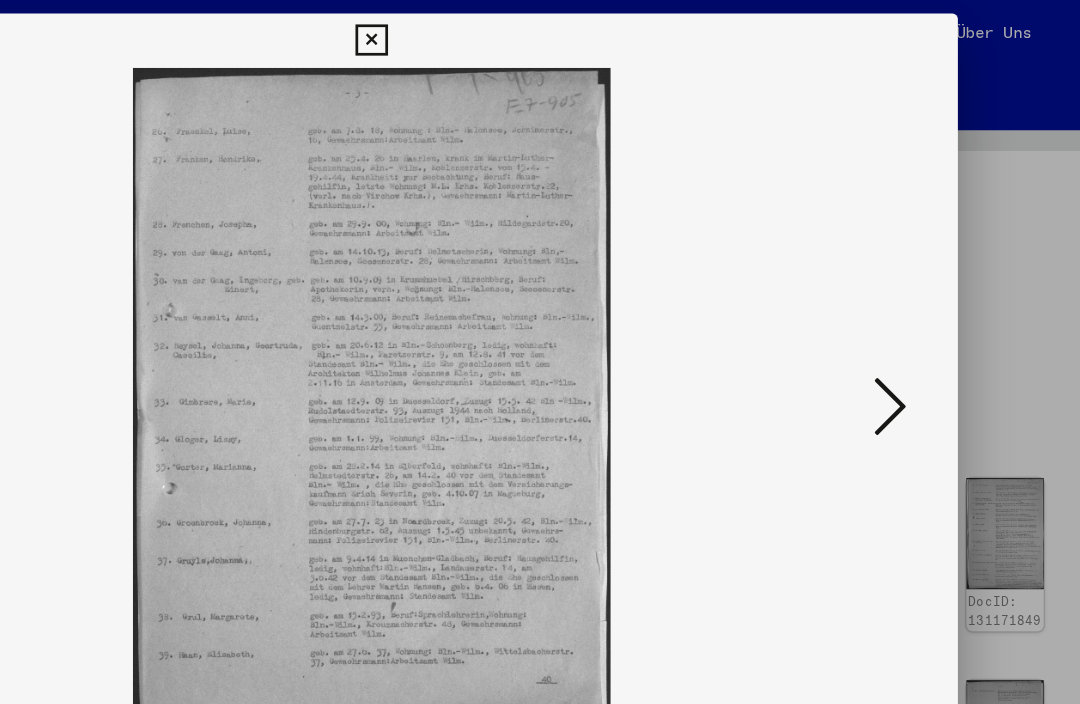 click at bounding box center [922, 300] 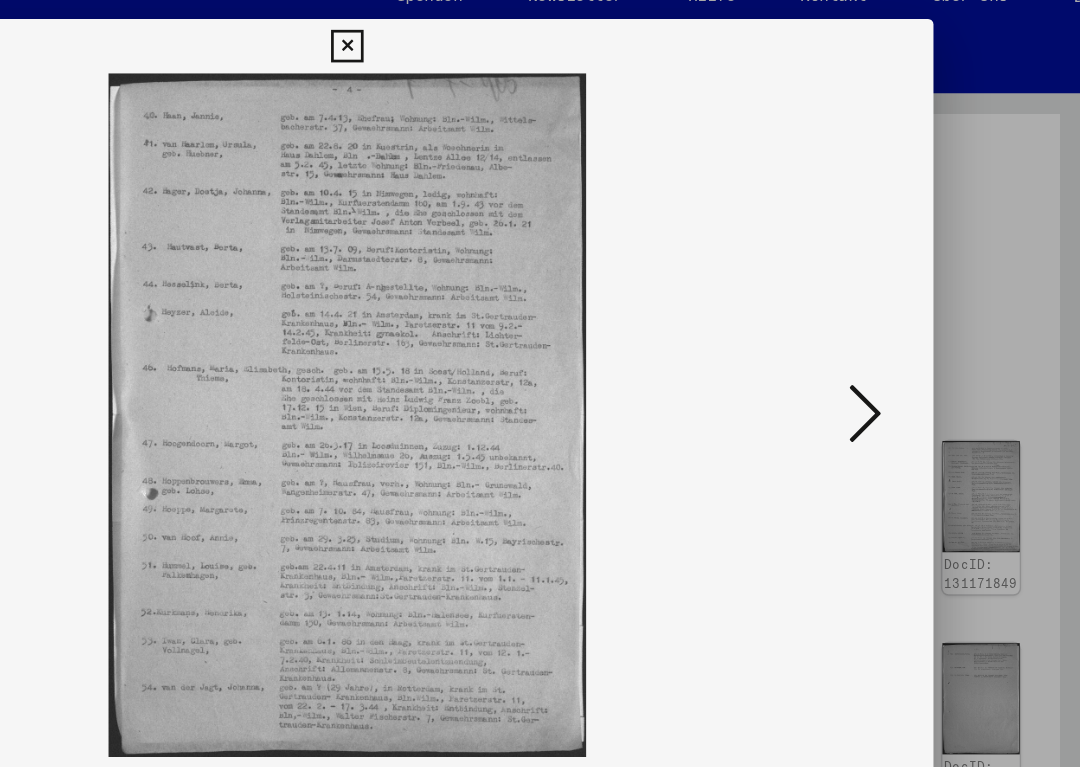 click at bounding box center (922, 333) 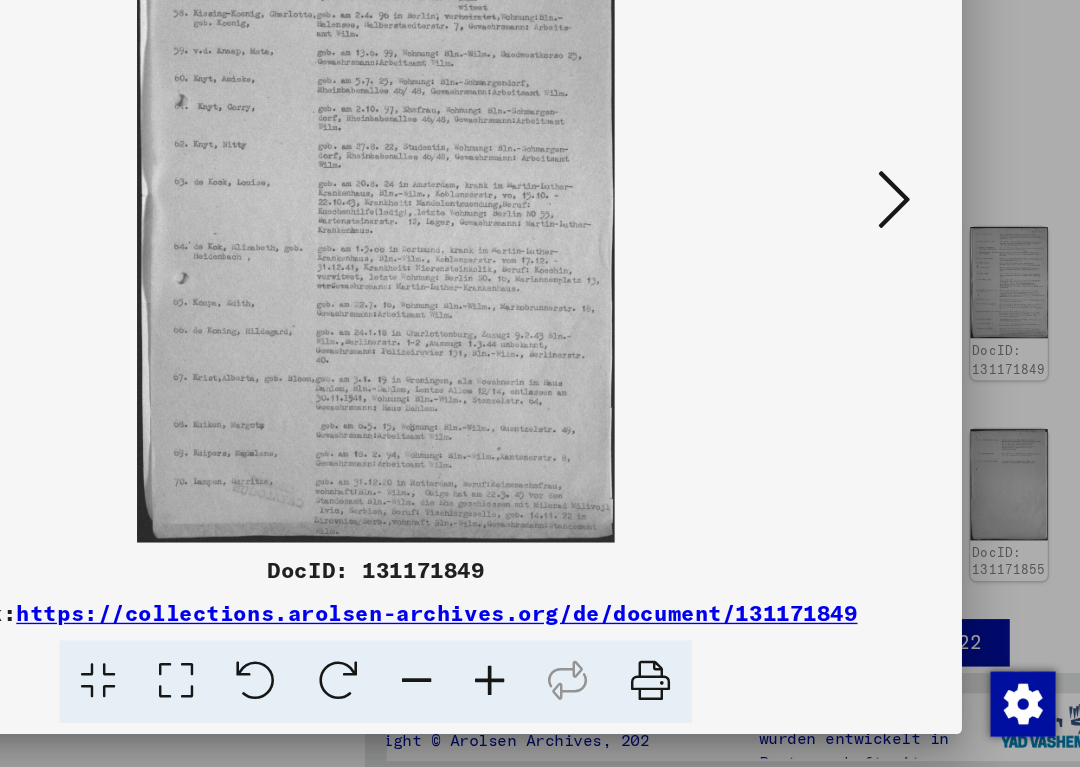 click at bounding box center (922, 332) 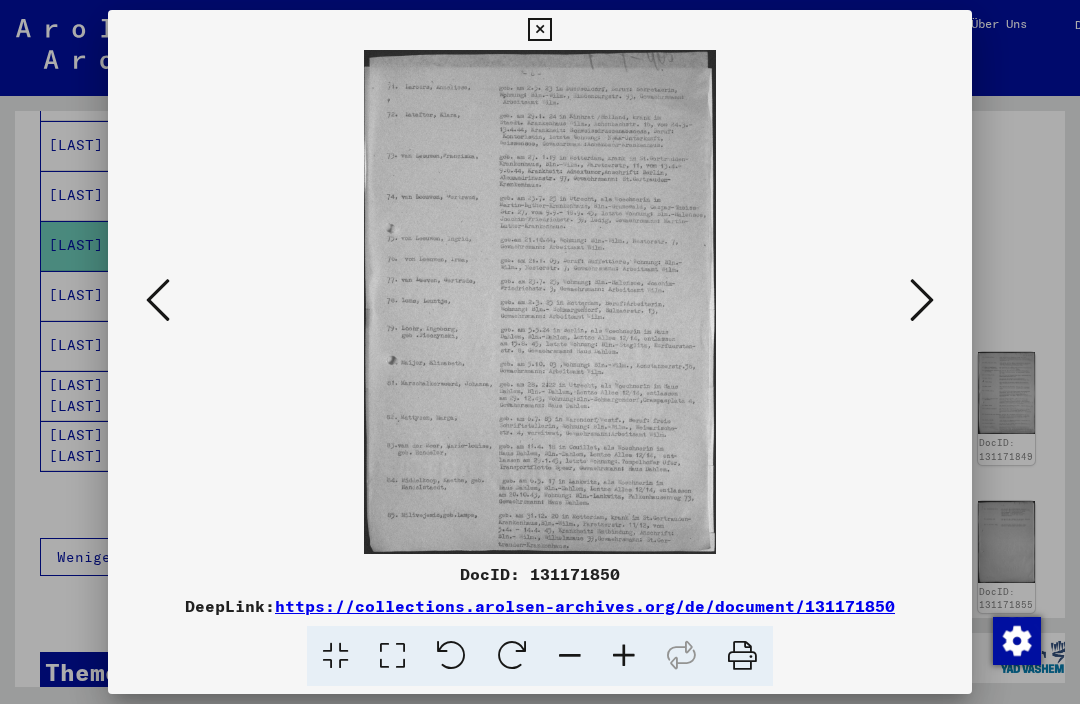 click at bounding box center (158, 300) 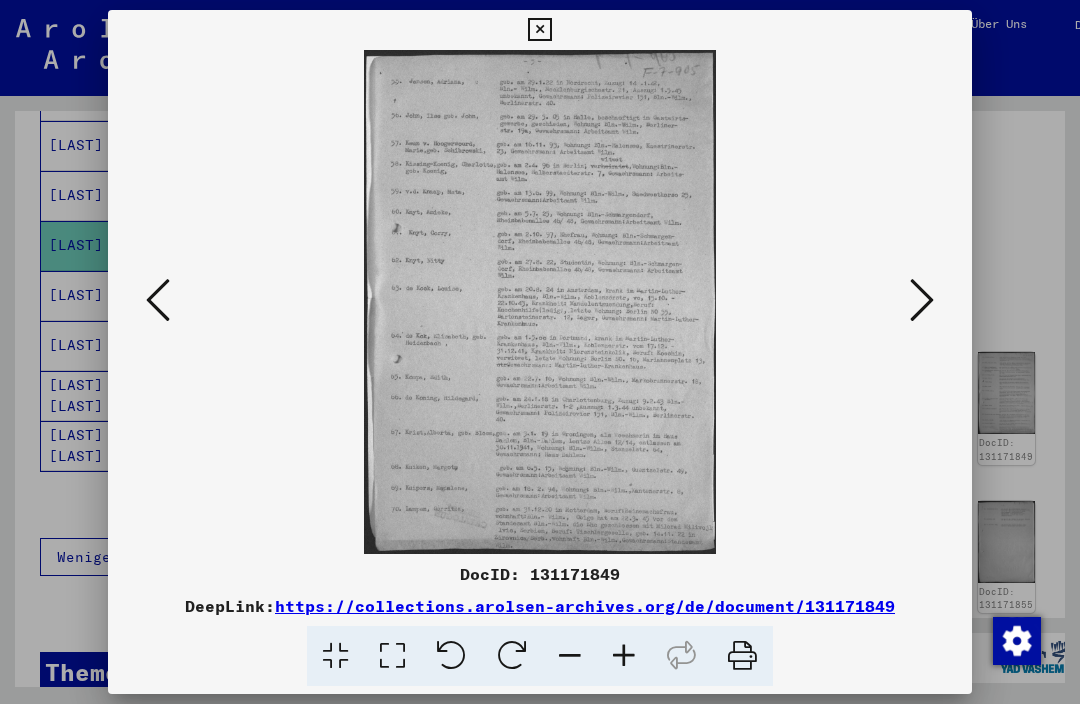 click at bounding box center [540, 352] 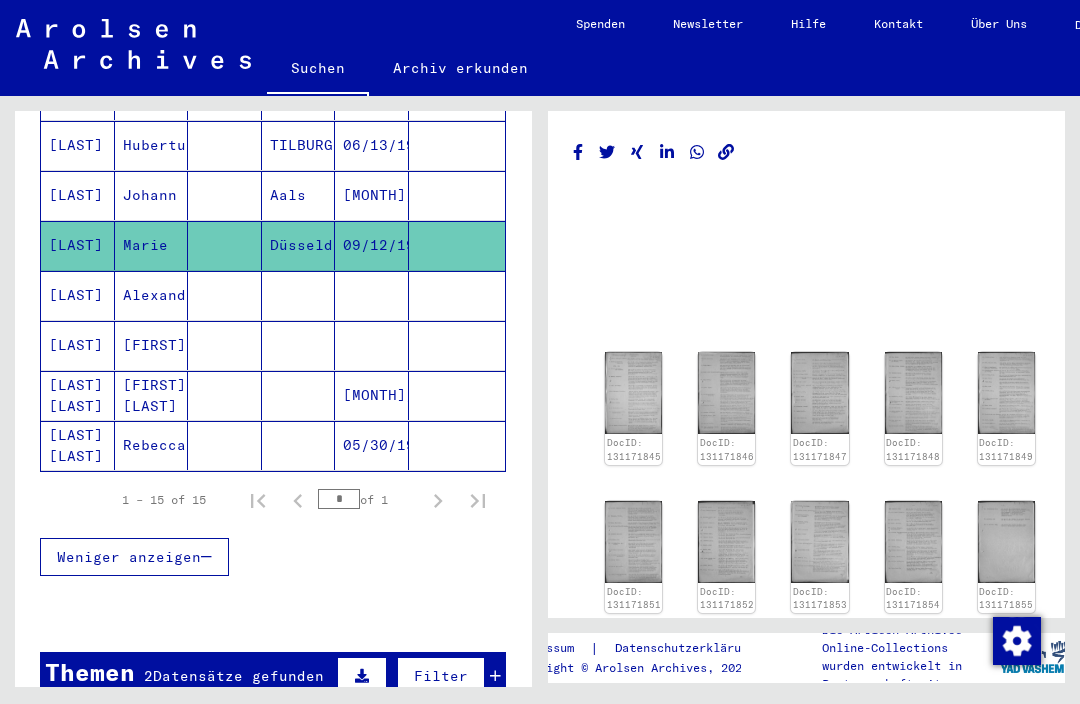 click on "[LAST]" at bounding box center (78, 345) 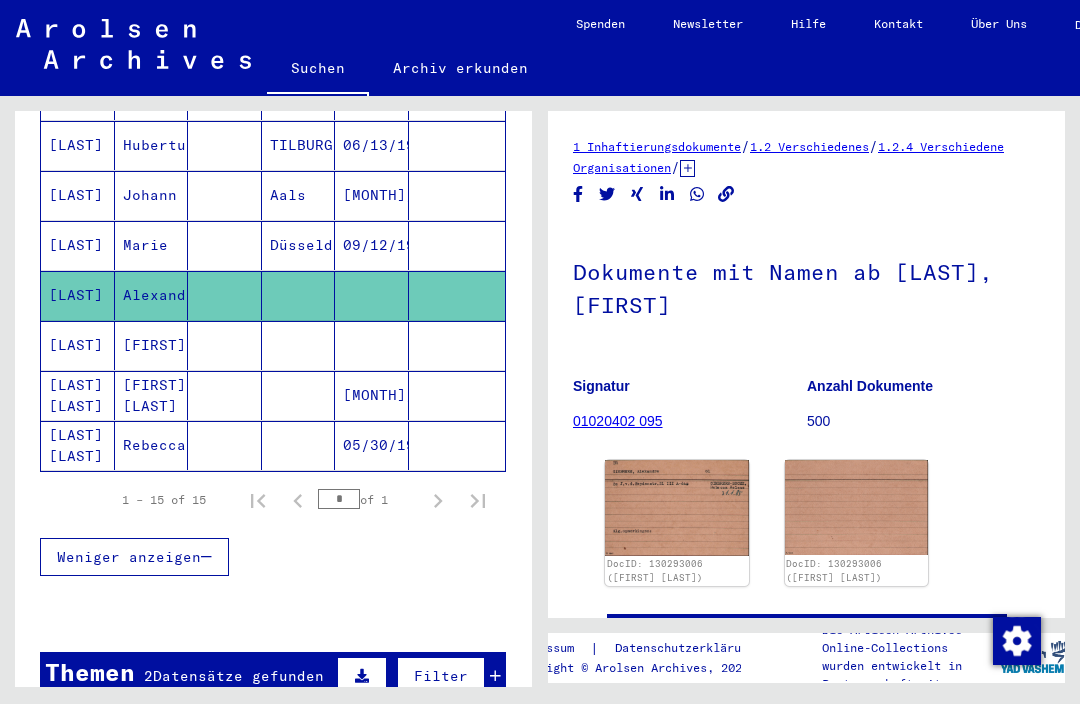 scroll, scrollTop: 0, scrollLeft: 0, axis: both 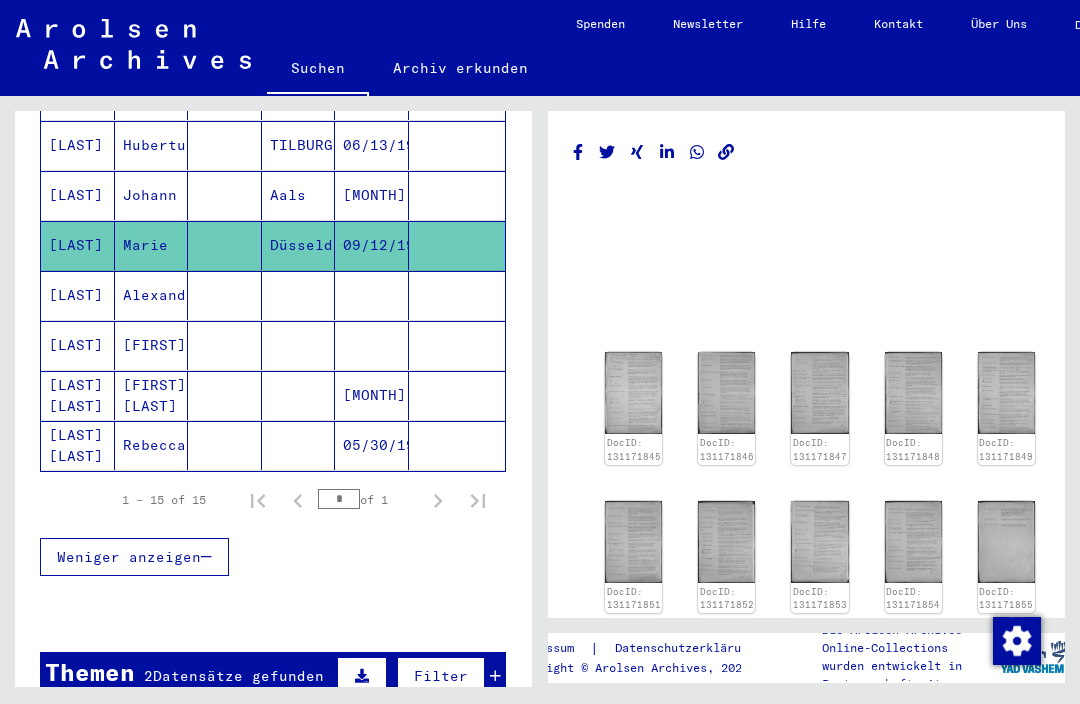 click 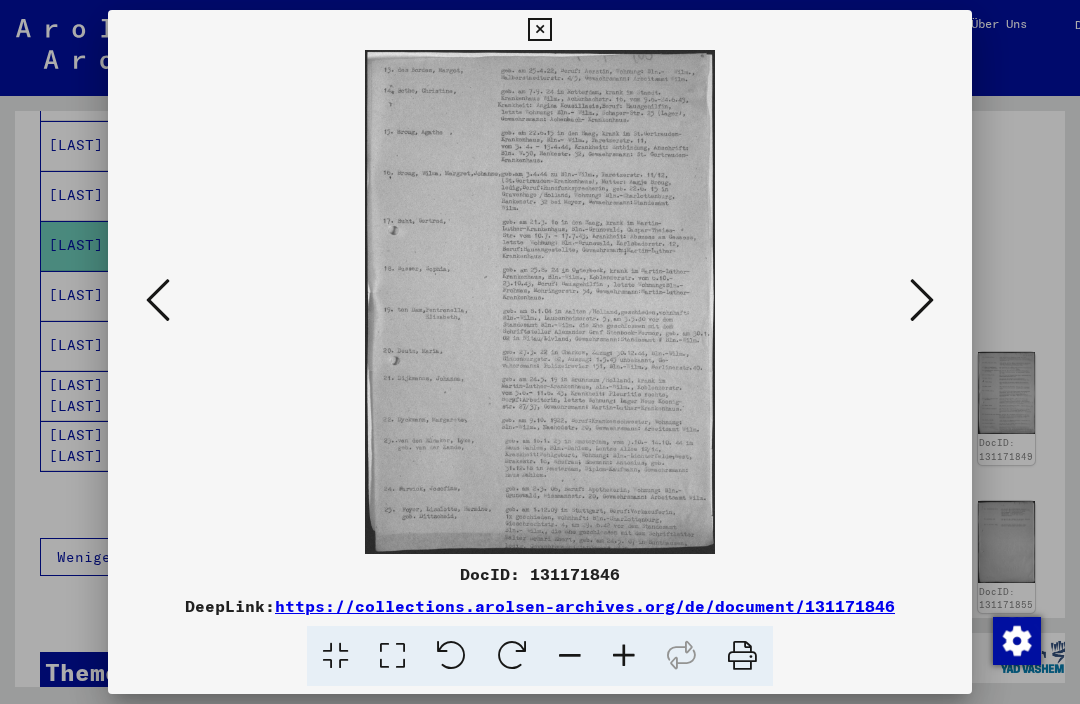 click at bounding box center (922, 300) 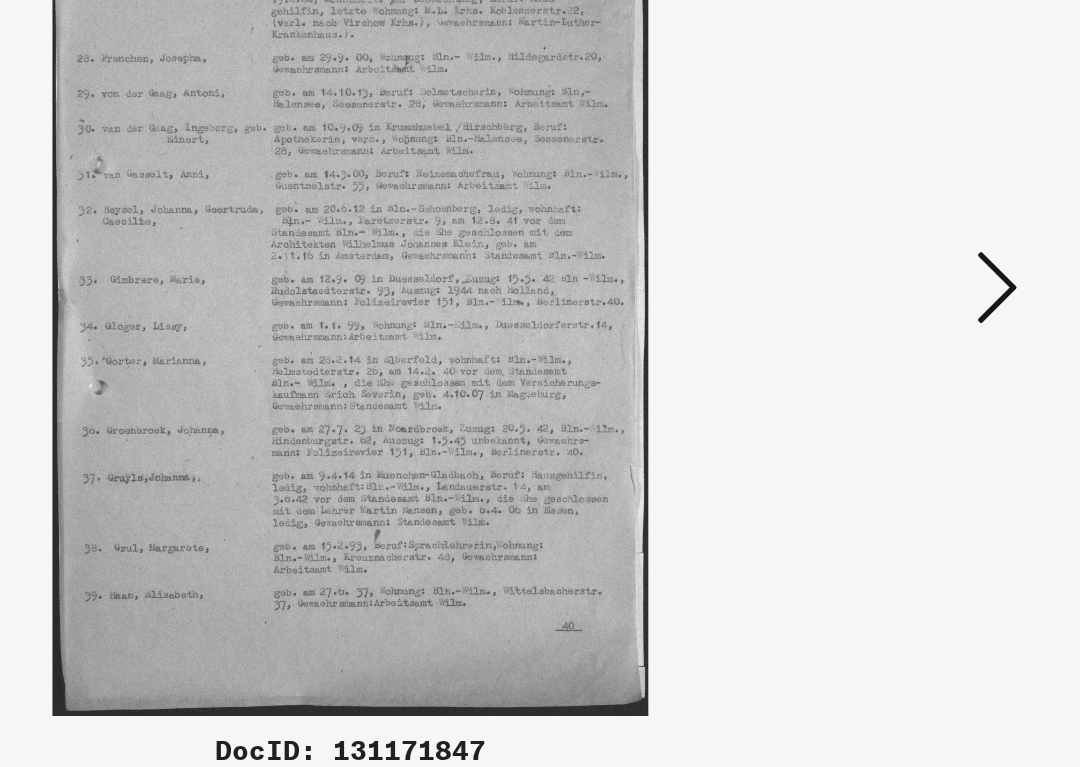 click at bounding box center (922, 332) 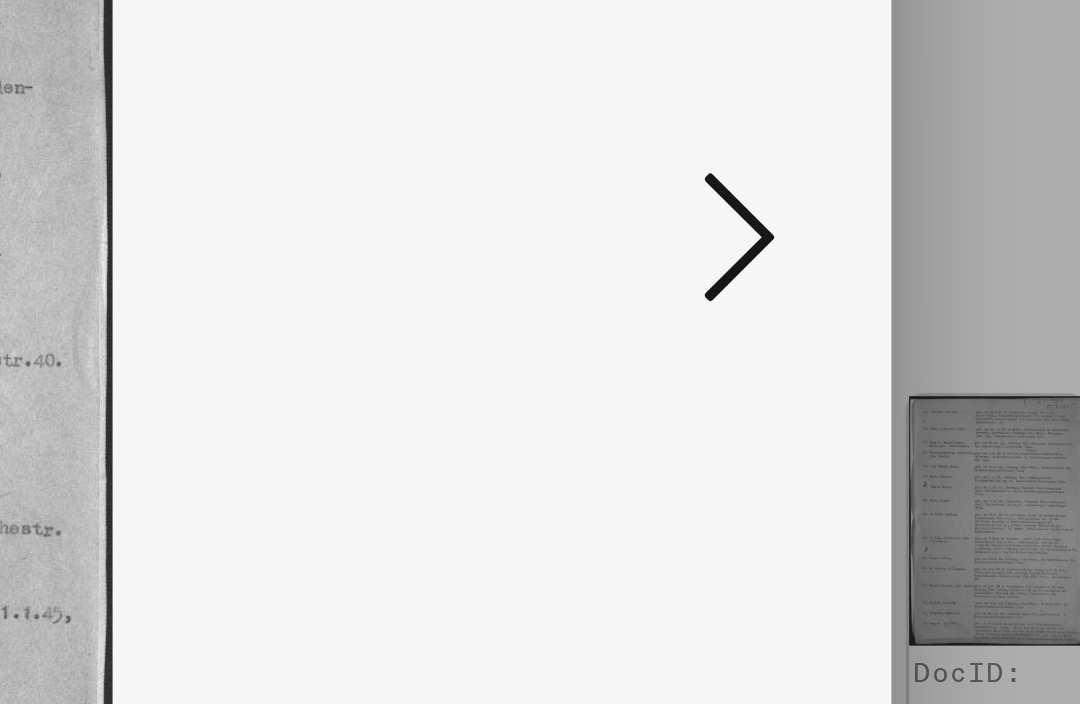 click at bounding box center [922, 300] 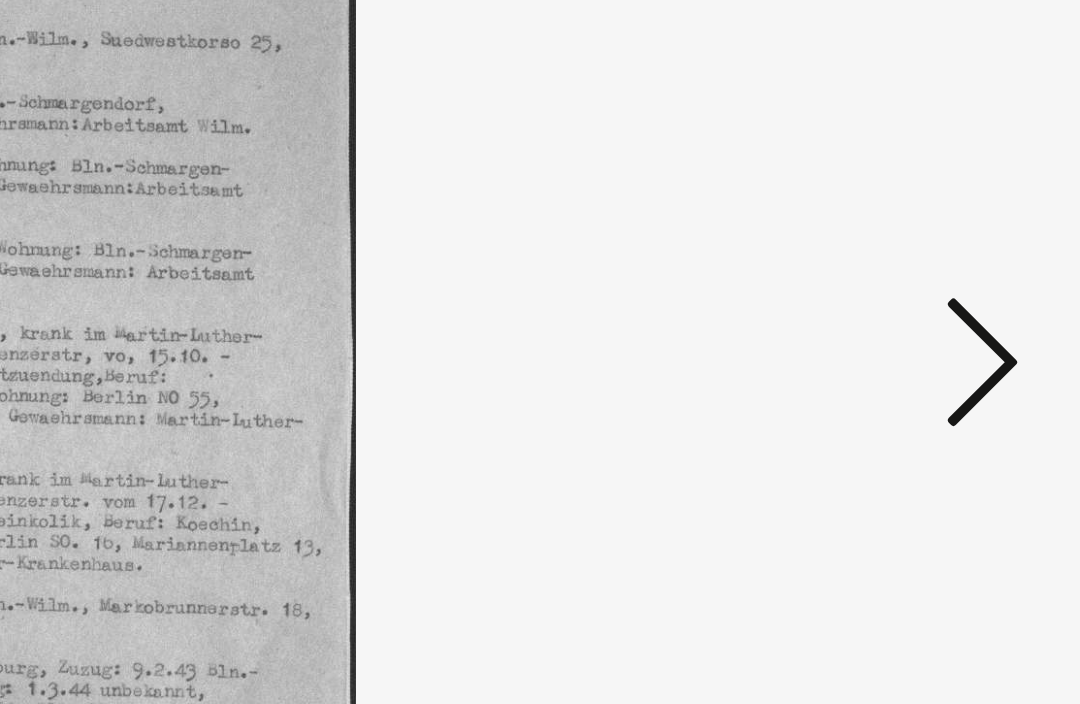 click at bounding box center (922, 300) 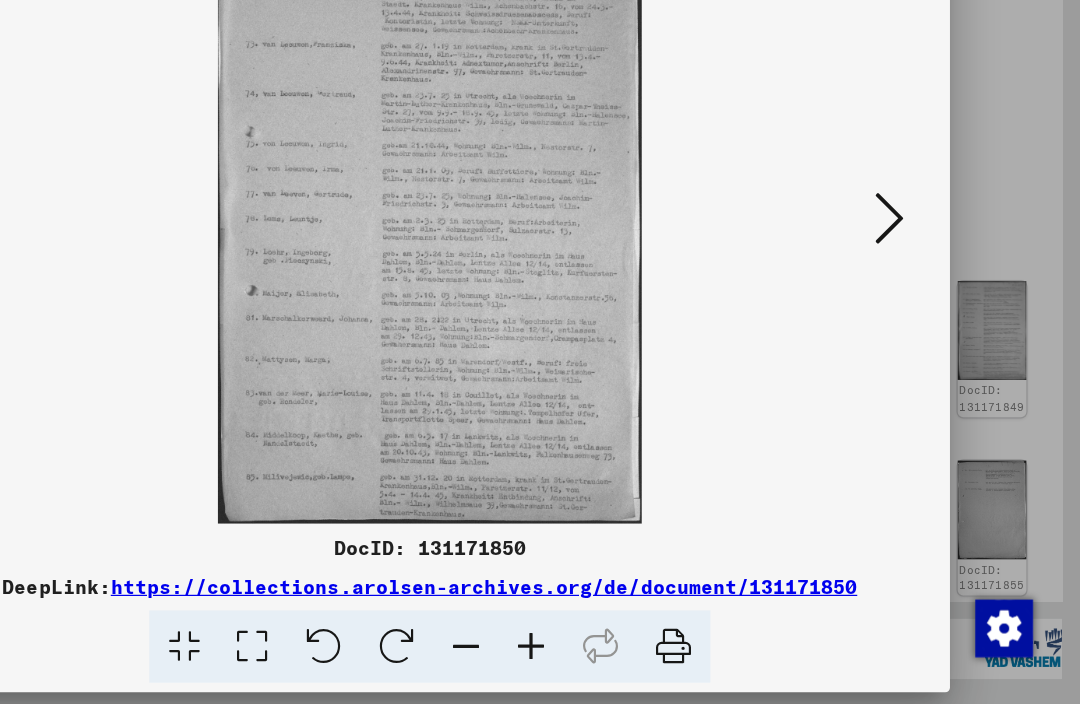 click at bounding box center (922, 300) 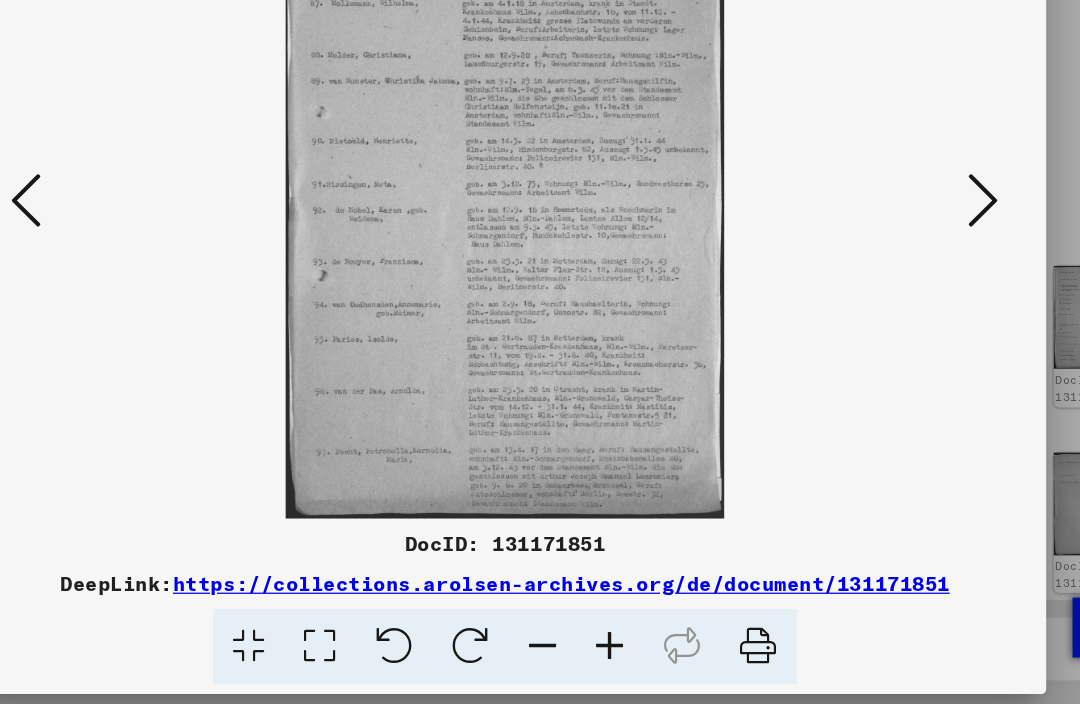 click at bounding box center [922, 300] 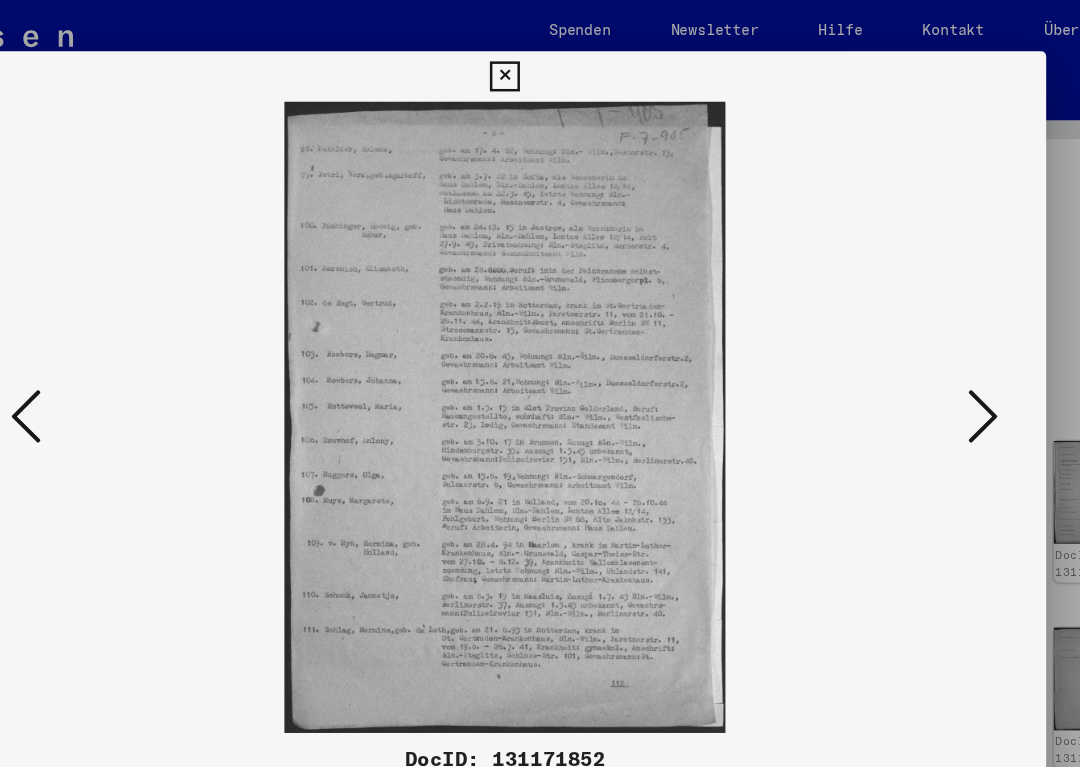 click at bounding box center [540, 333] 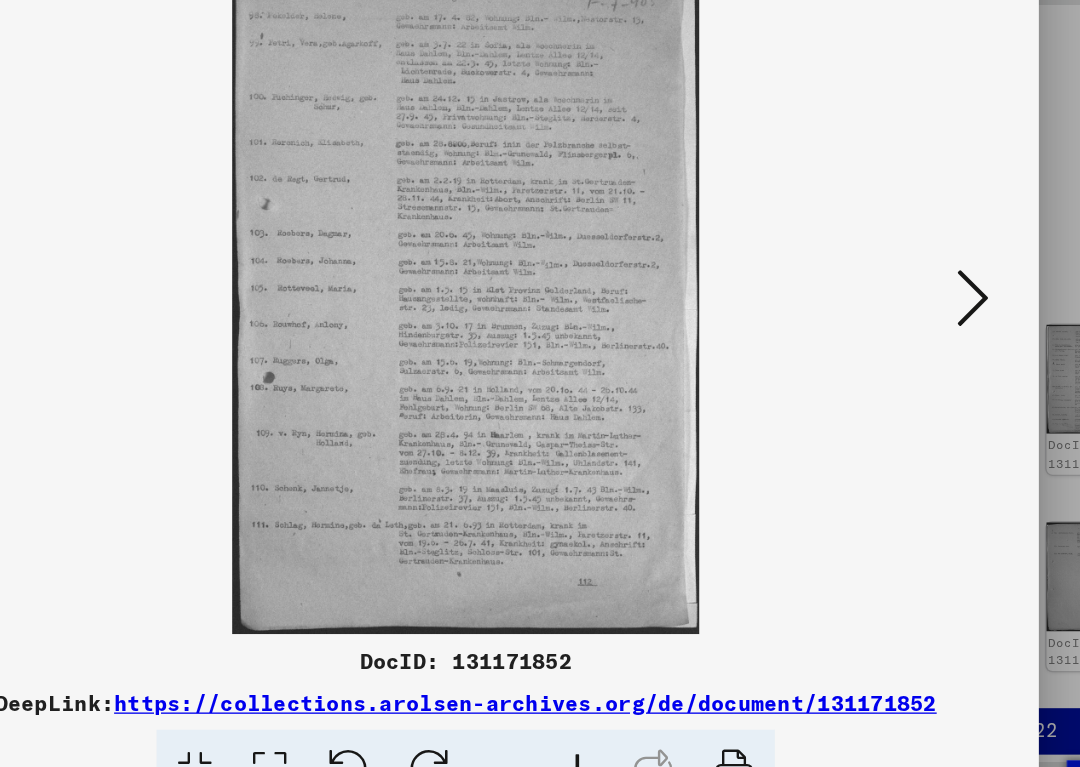 click at bounding box center (922, 332) 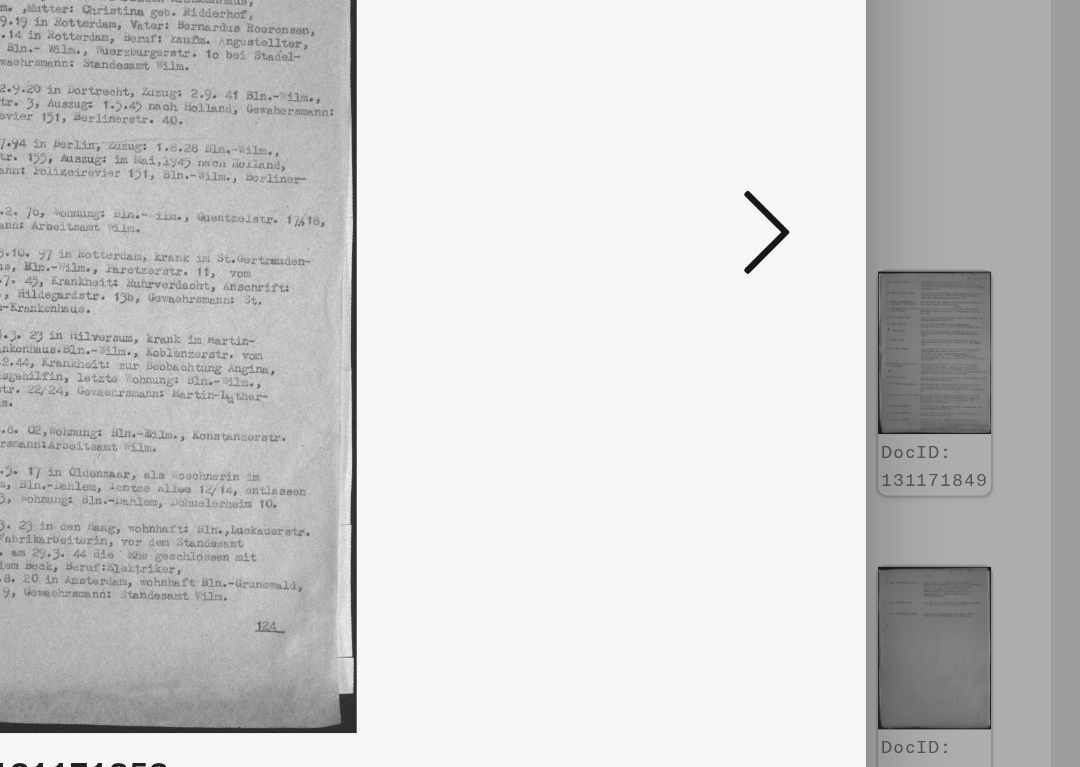 click at bounding box center (922, 332) 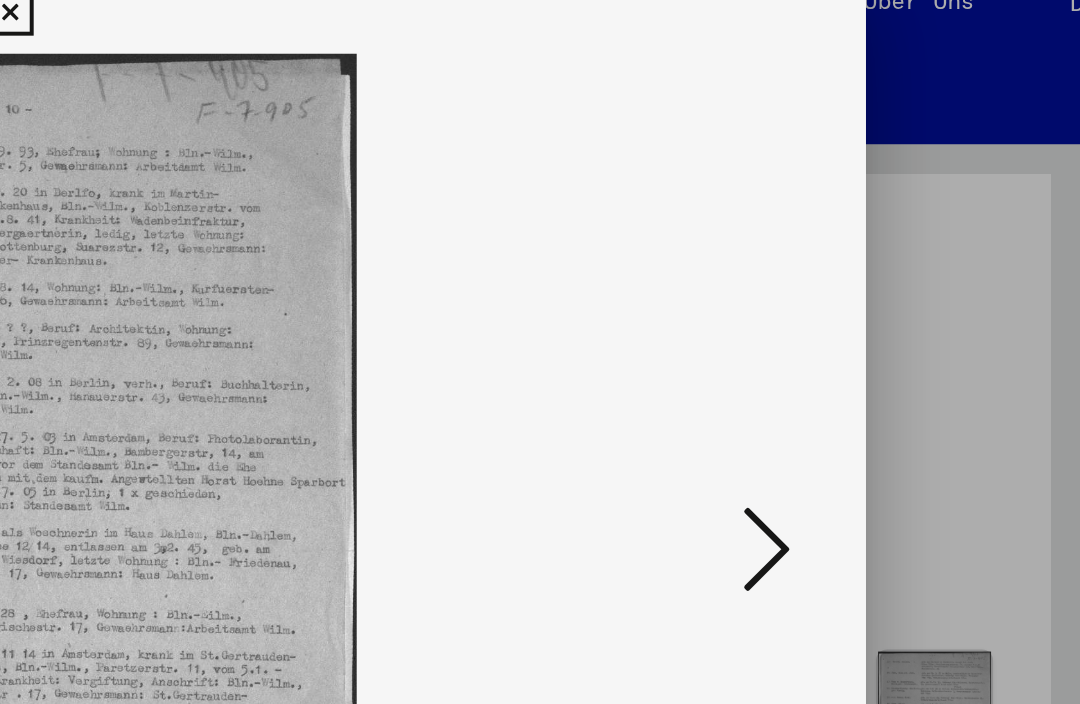 click at bounding box center (922, 300) 